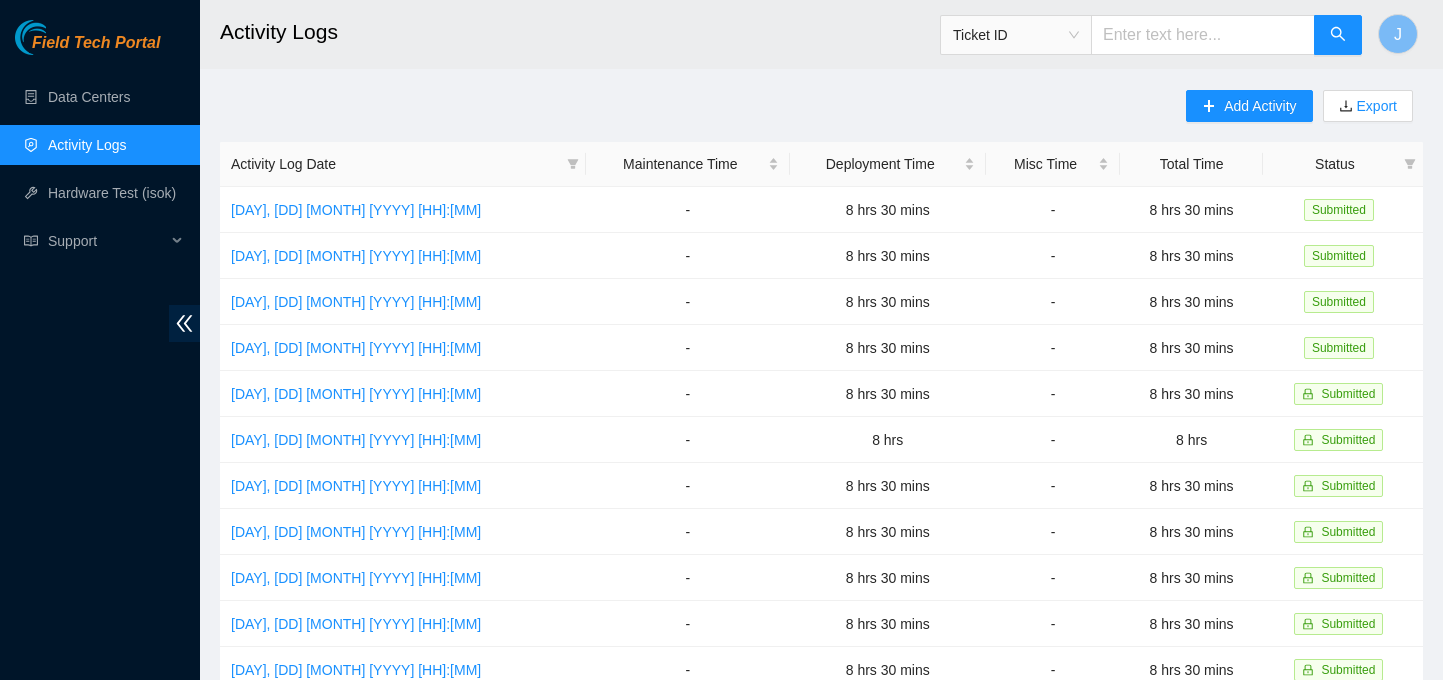 scroll, scrollTop: 0, scrollLeft: 0, axis: both 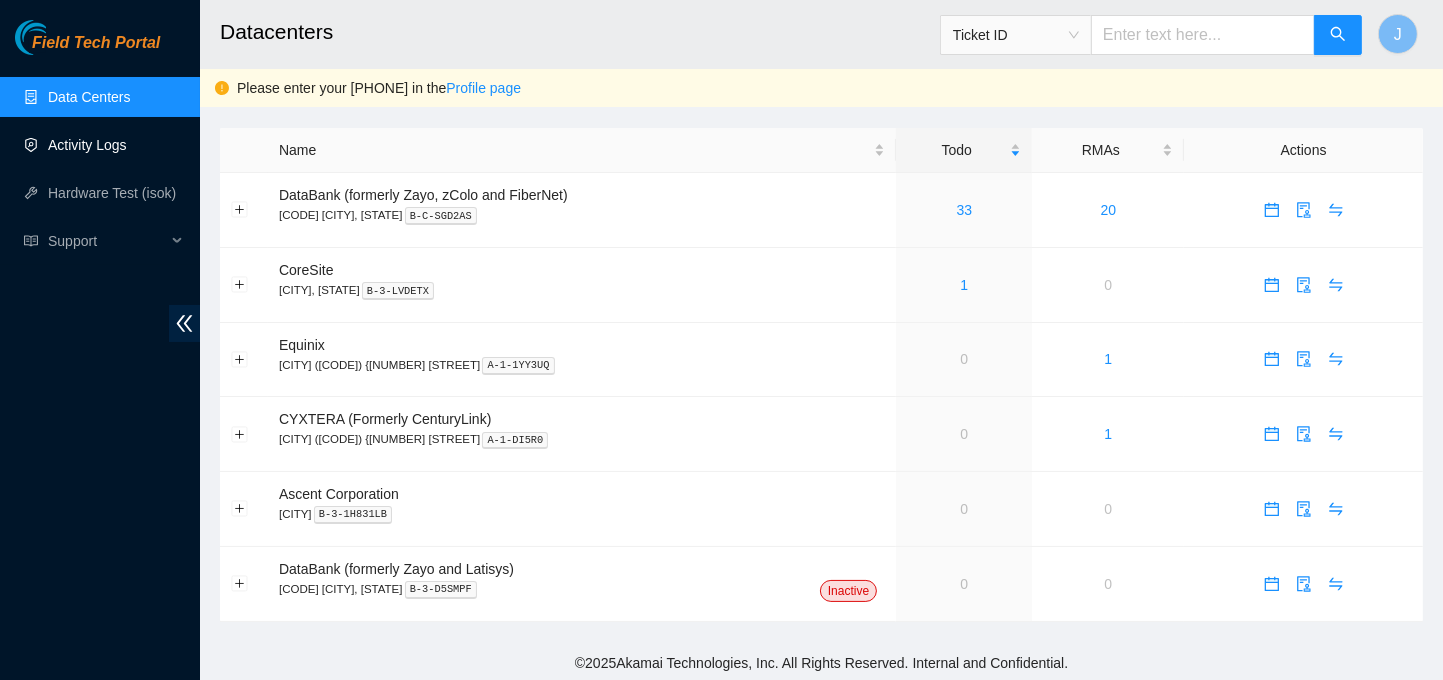 click on "Activity Logs" at bounding box center [87, 145] 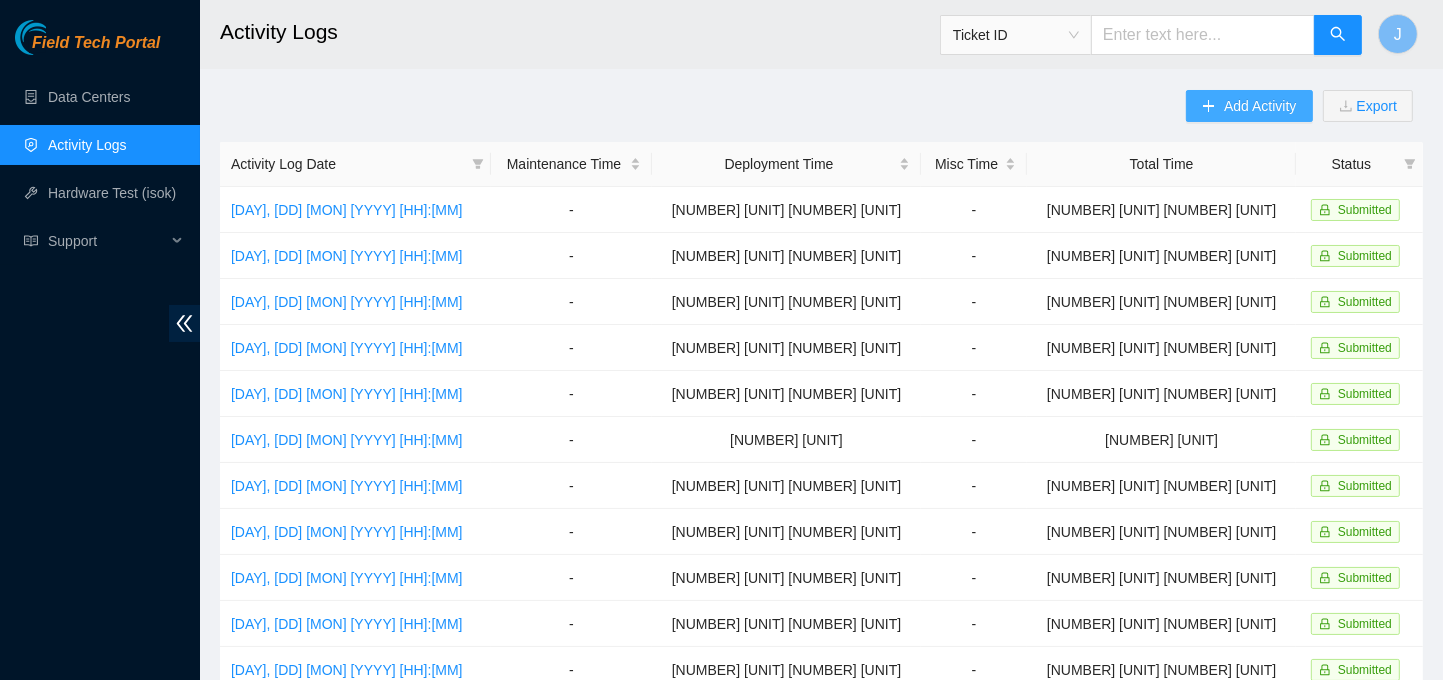 click on "Add Activity" at bounding box center [1260, 106] 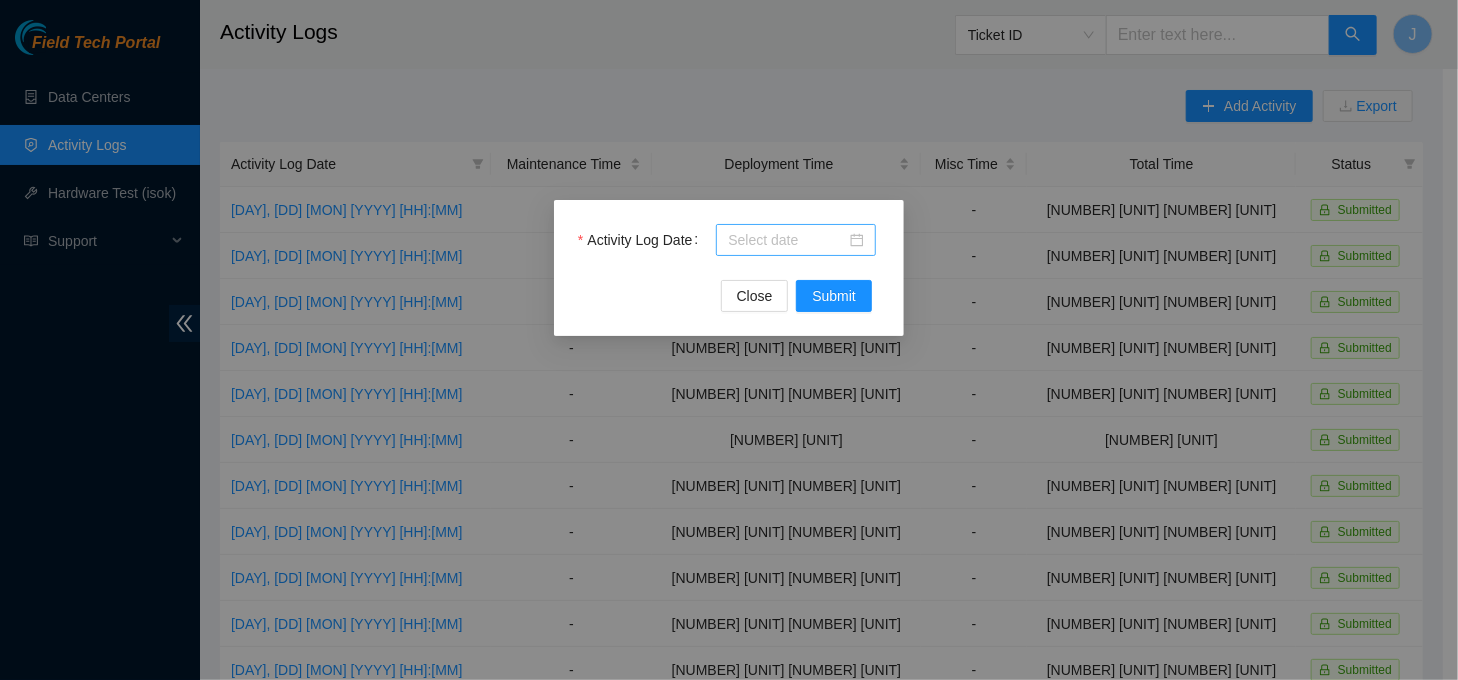 click at bounding box center [796, 240] 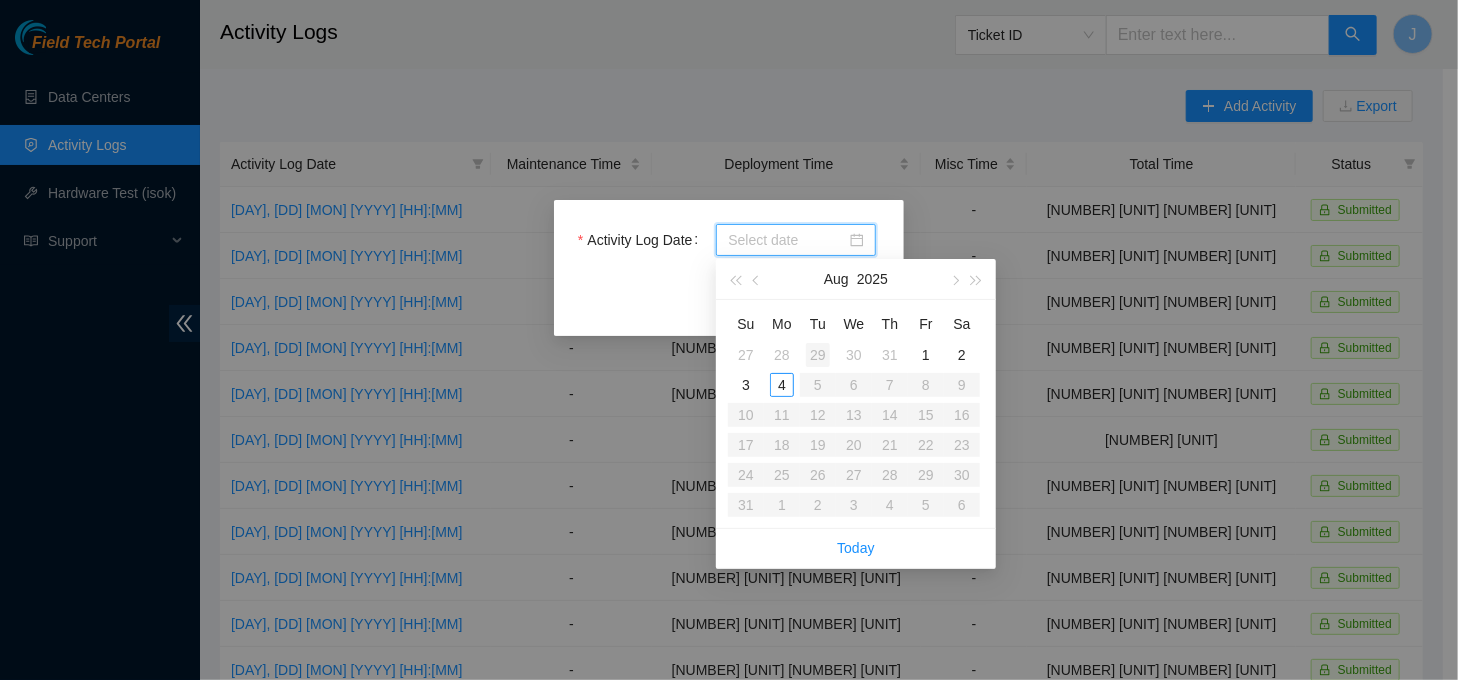 type on "2025-07-29" 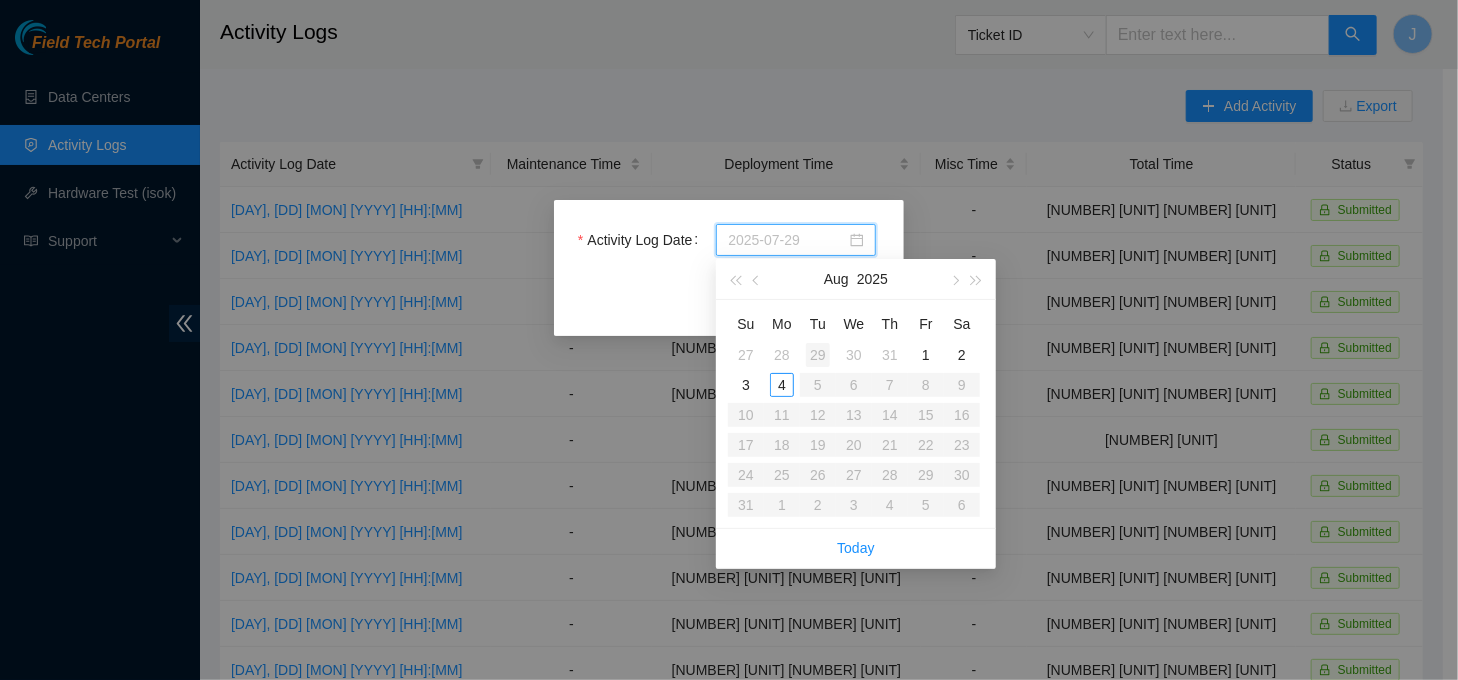 click on "29" at bounding box center [818, 355] 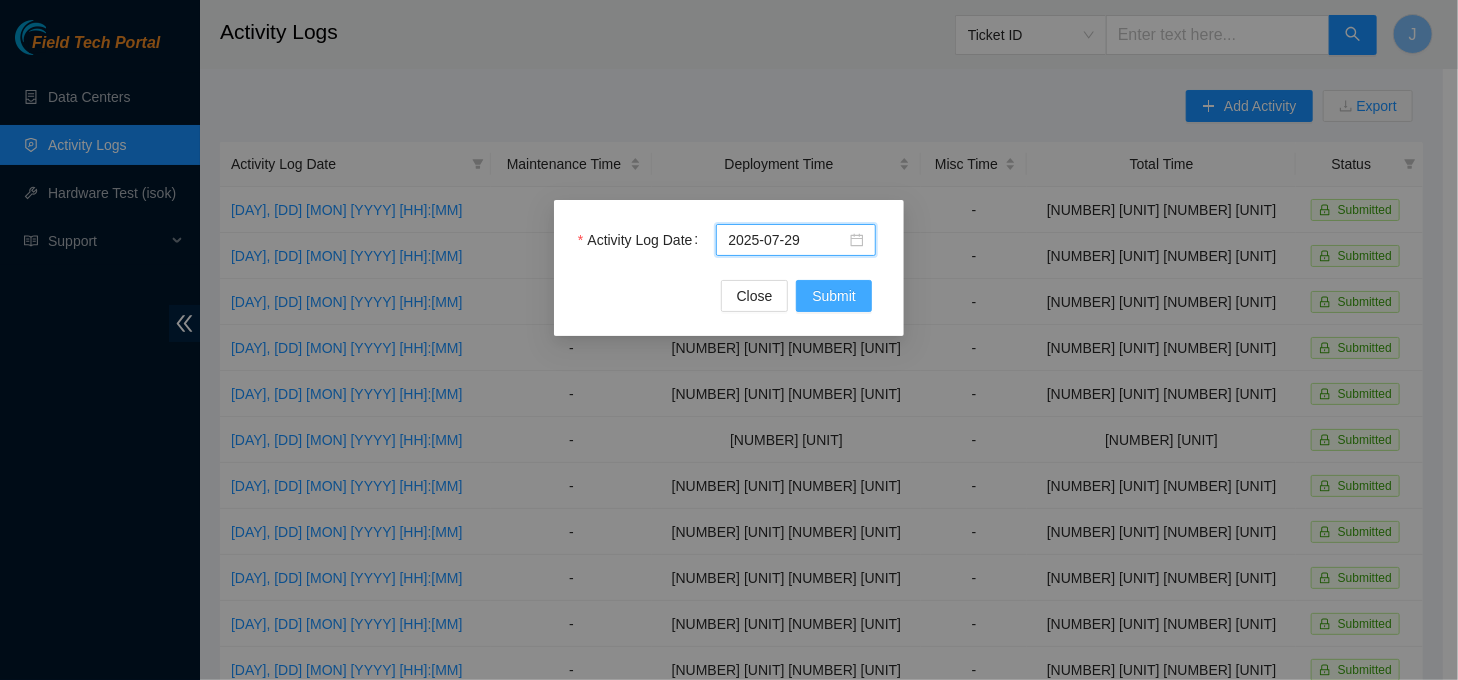 click on "Submit" at bounding box center (834, 296) 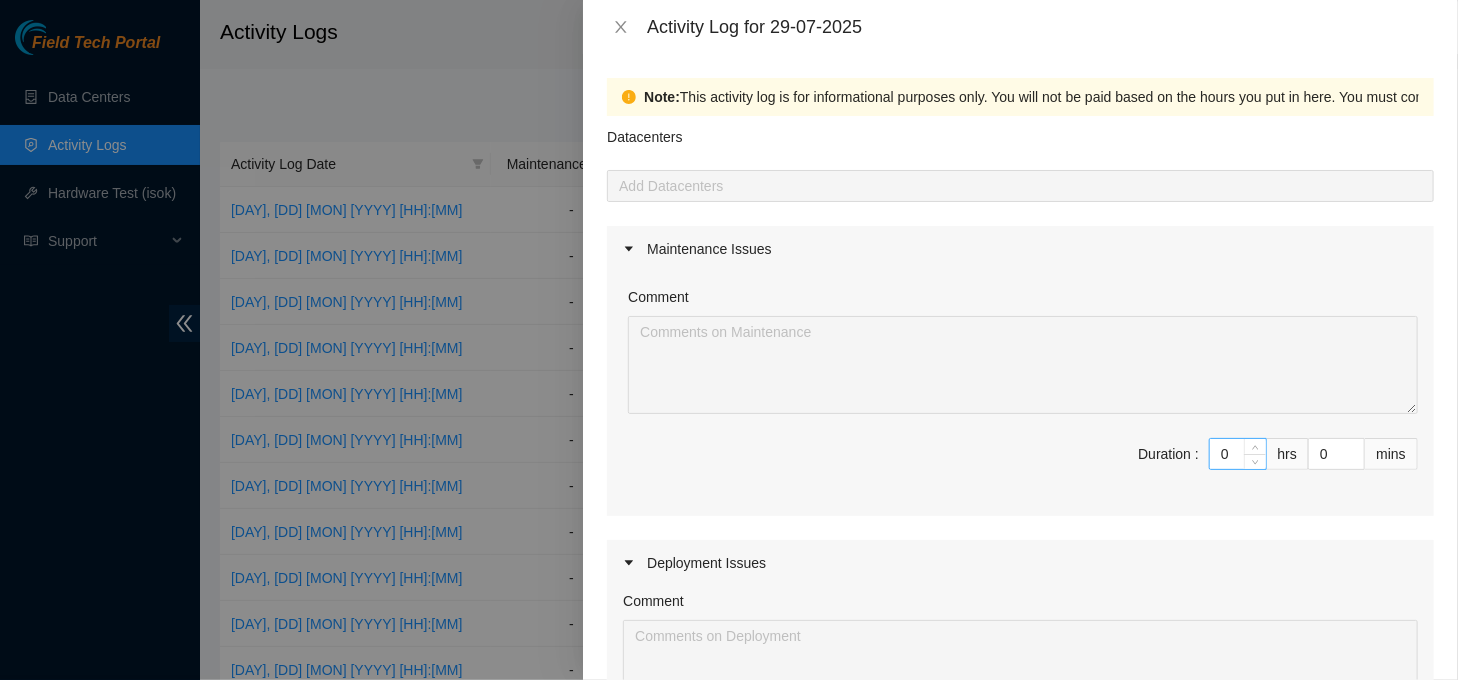 click on "0" at bounding box center (1238, 454) 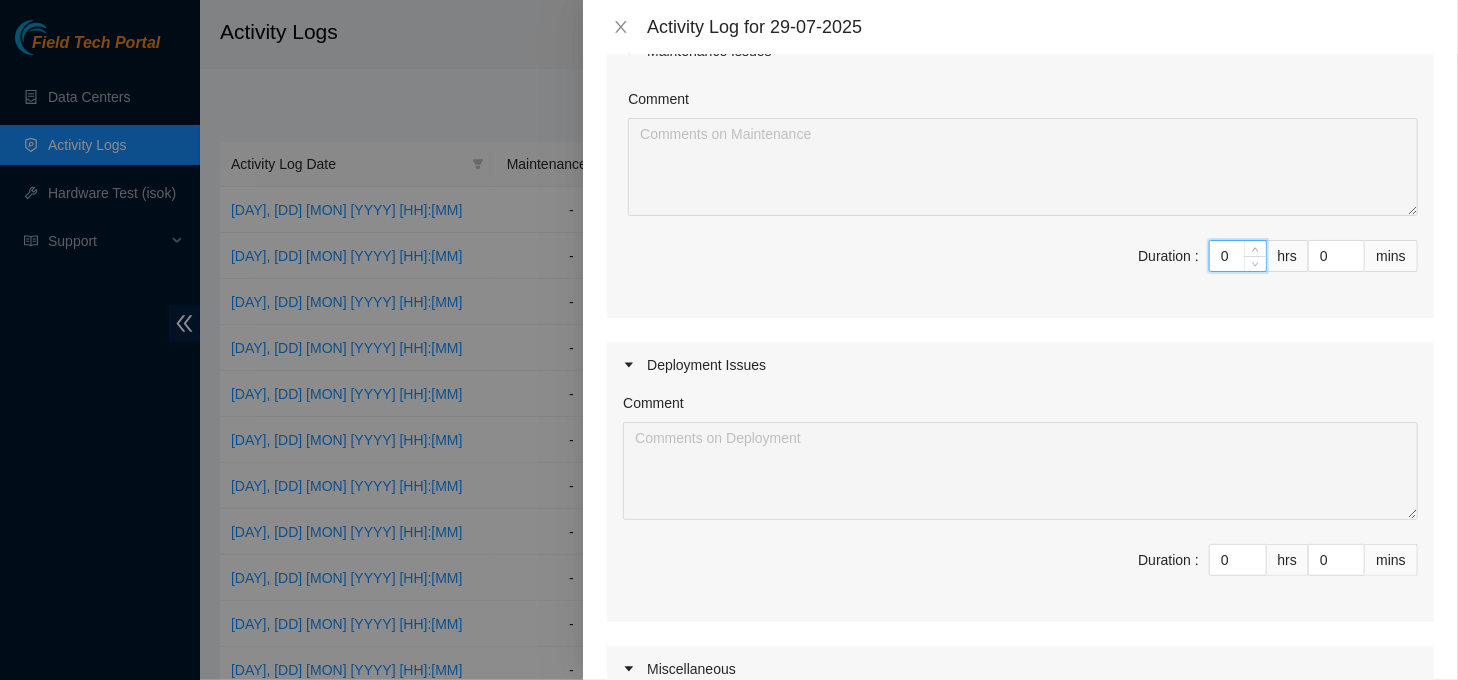 scroll, scrollTop: 204, scrollLeft: 0, axis: vertical 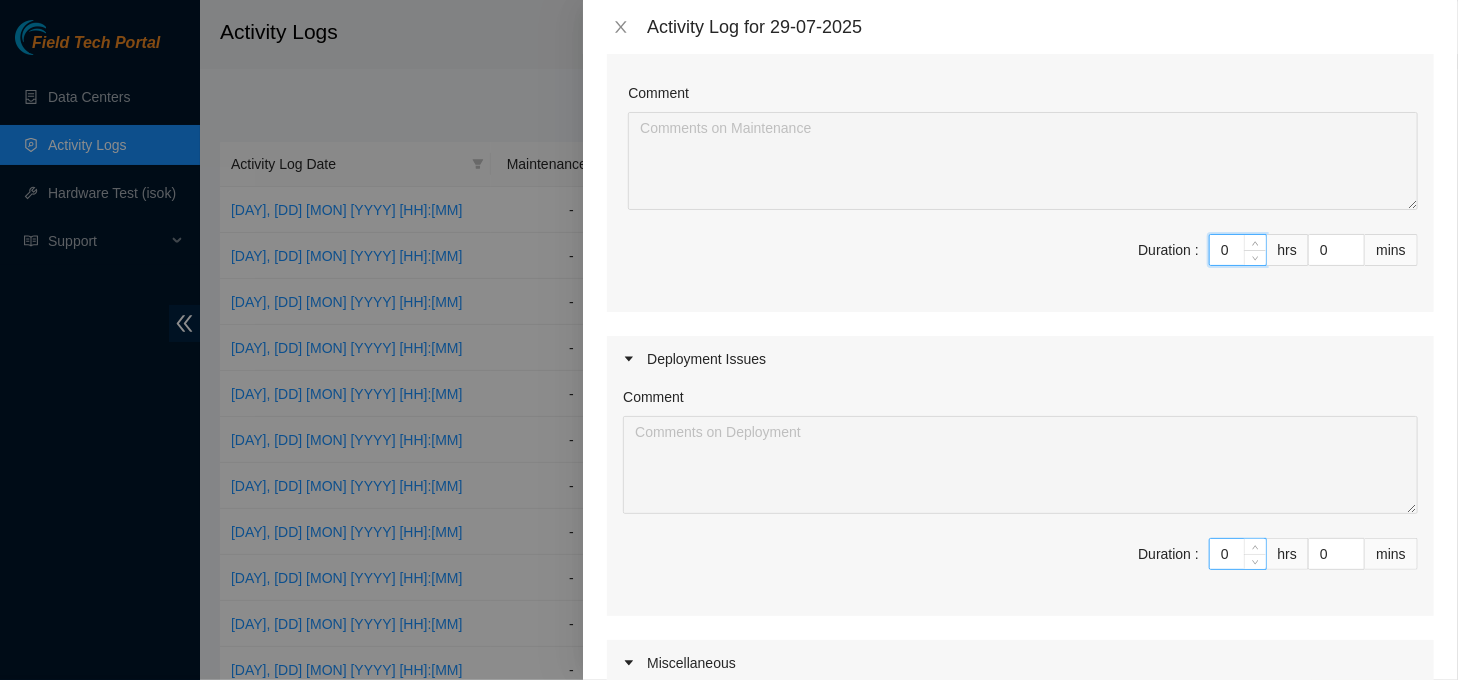 click on "0" at bounding box center (1238, 554) 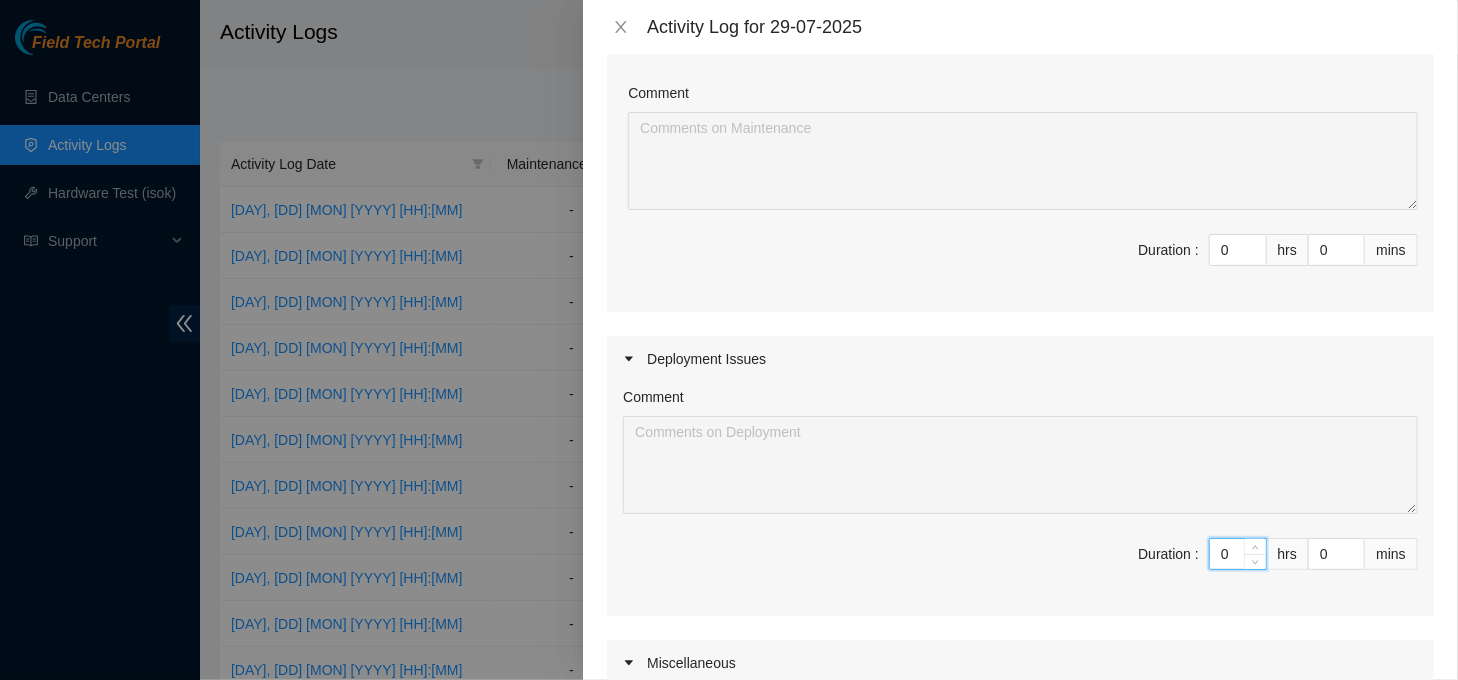click on "0" at bounding box center (1238, 554) 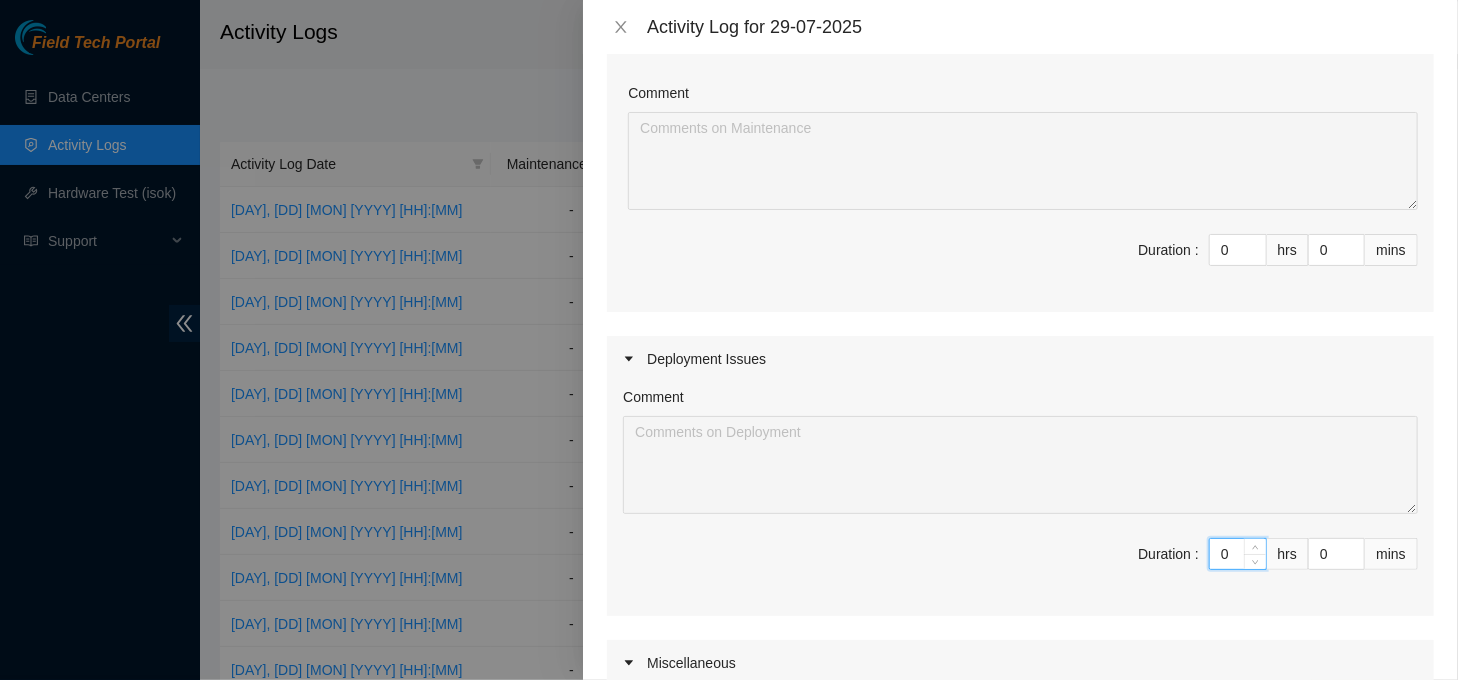 type on "8" 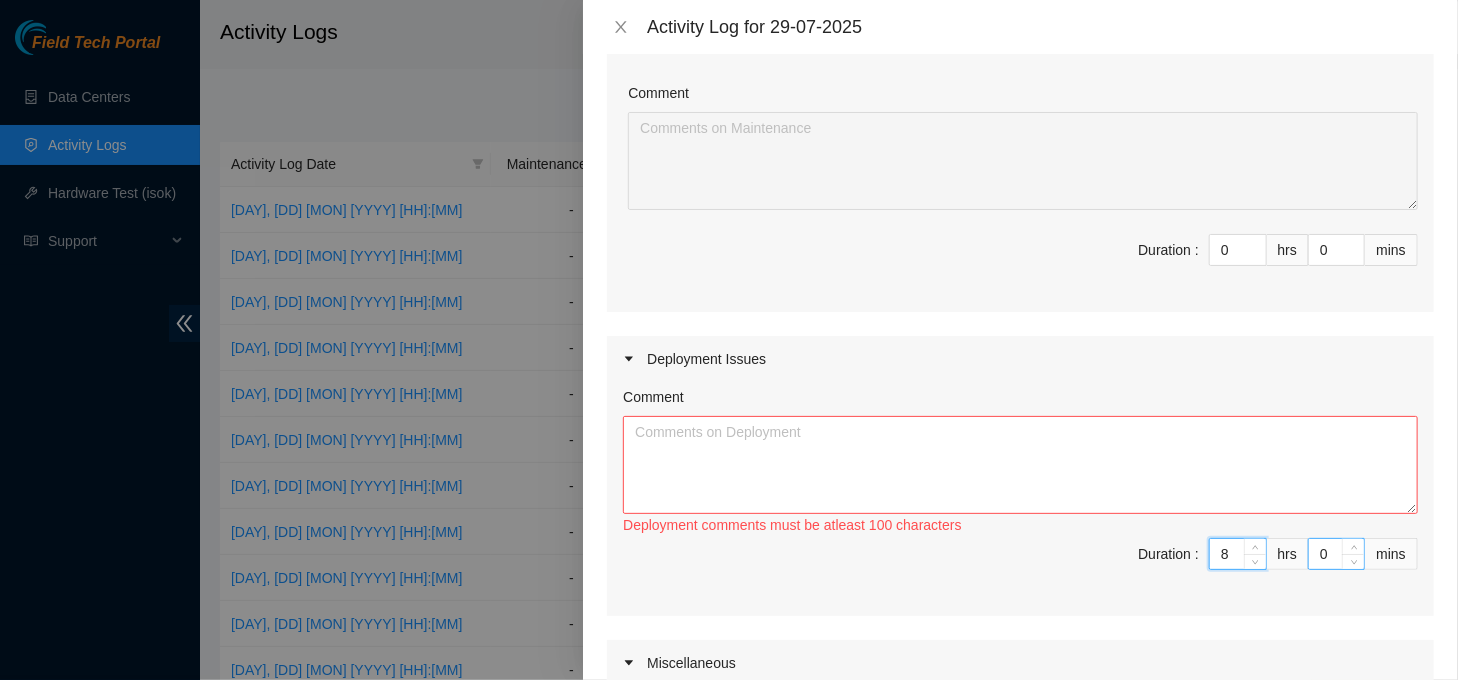 type on "8" 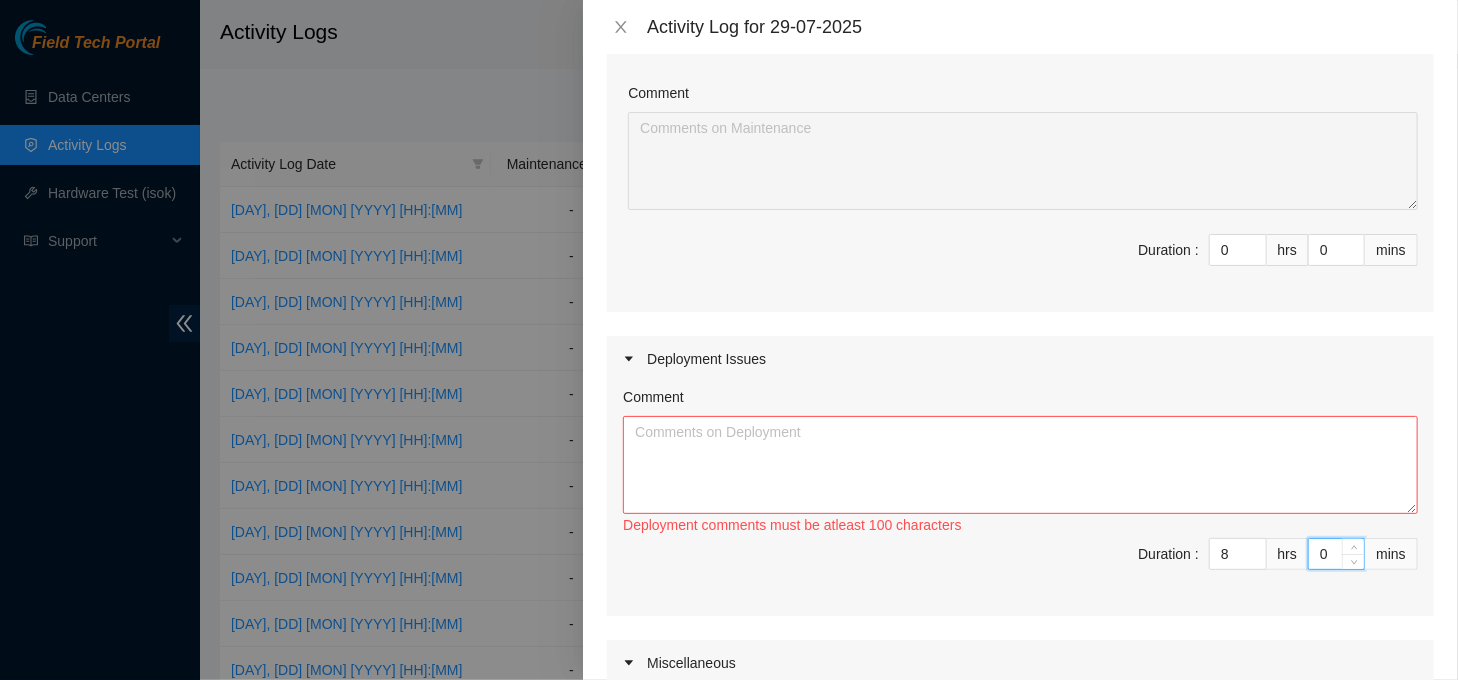 type on "30" 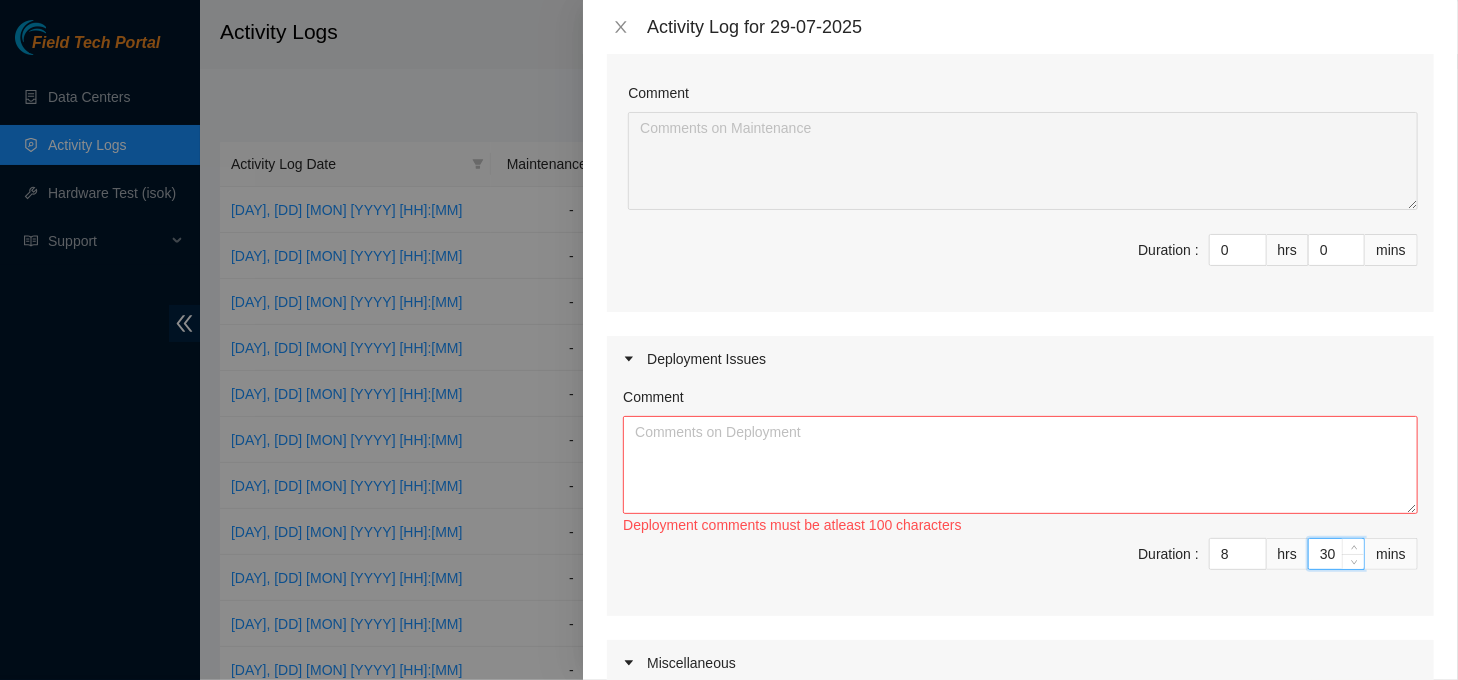 type on "30" 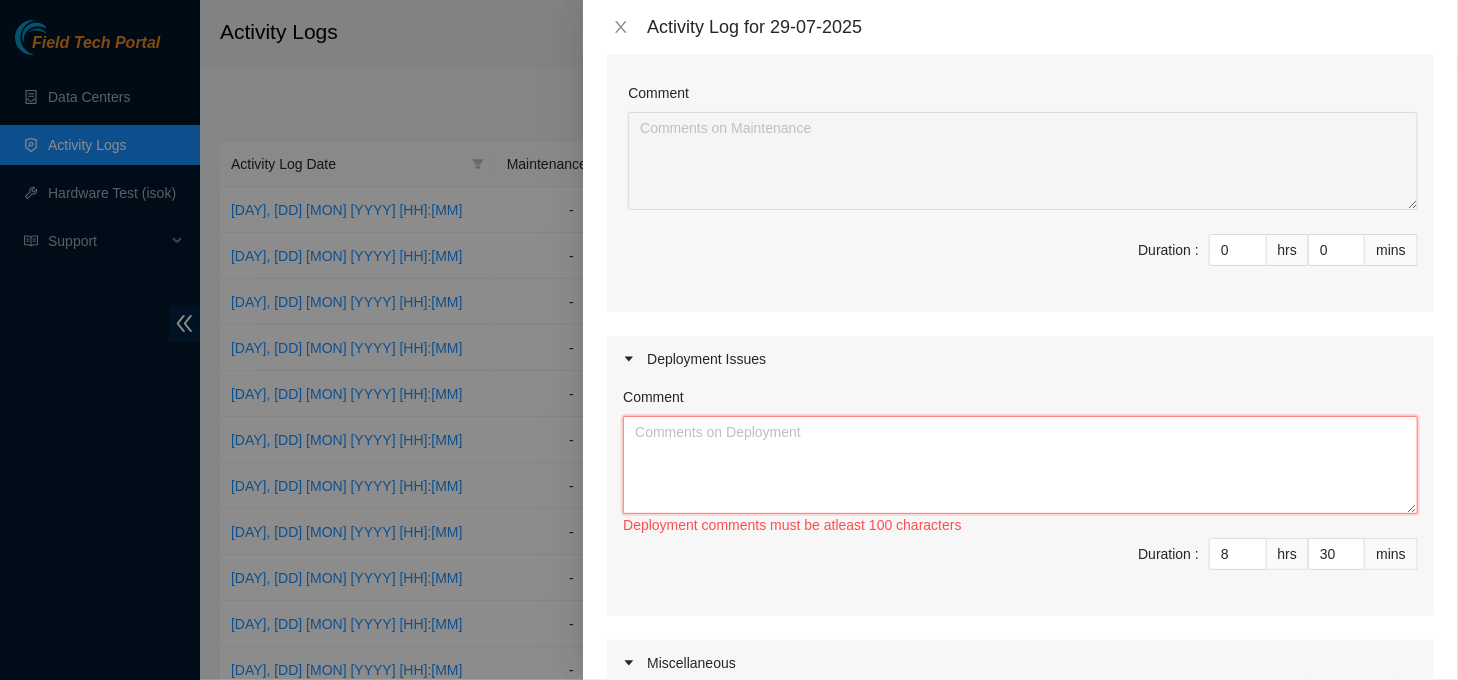 click on "Comment" at bounding box center [1020, 465] 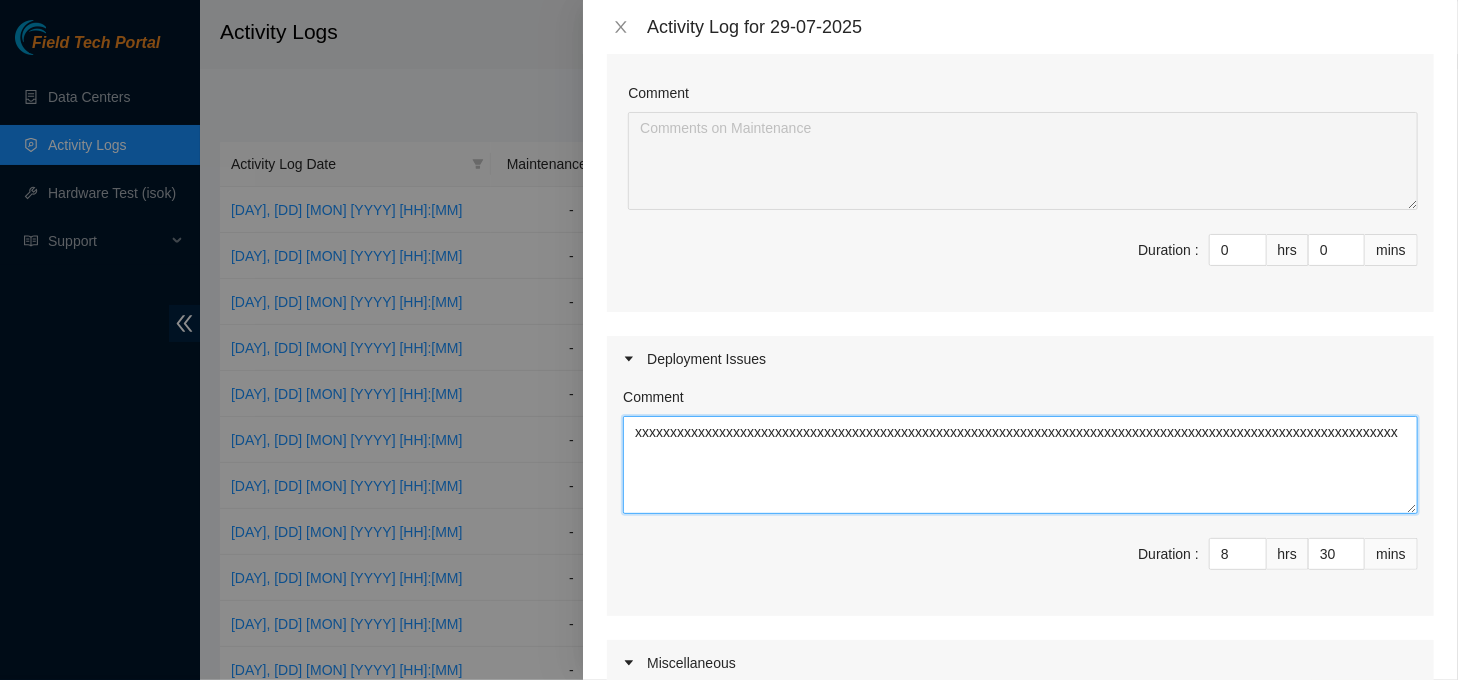 click on "xxxxxxxxxxxxxxxxxxxxxxxxxxxxxxxxxxxxxxxxxxxxxxxxxxxxxxxxxxxxxxxxxxxxxxxxxxxxxxxxxxxxxxxxxxxxxxxxxxxxxxxxxxxxx" at bounding box center [1020, 465] 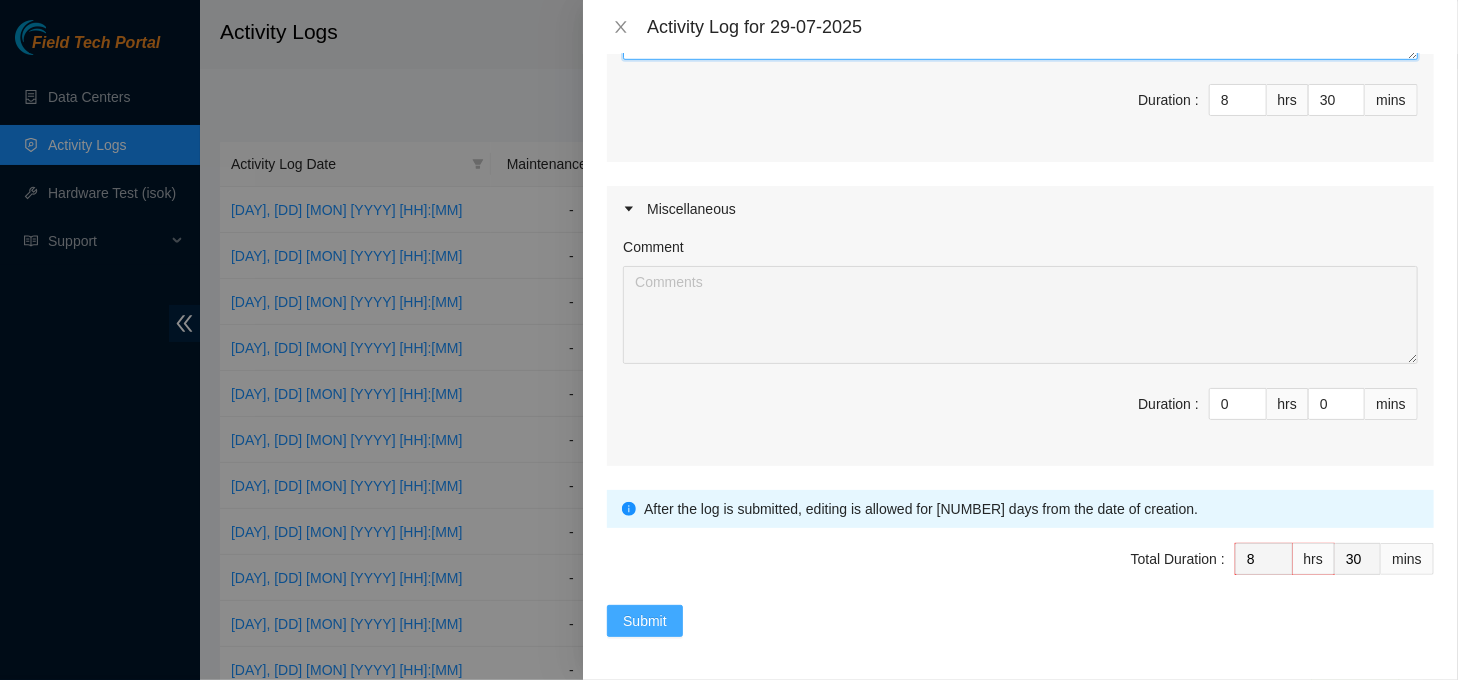 type on "xxxxxxxxxxxxxxxxxxxxxxxxxxxxxxxxxxxxxxxxxxxxxxxxxxxxxxxxxxxxxxxxxxxxxxxxxxxxxxxxxxxxxxxxxxxxxxxxxxxxxxxxxxxxx" 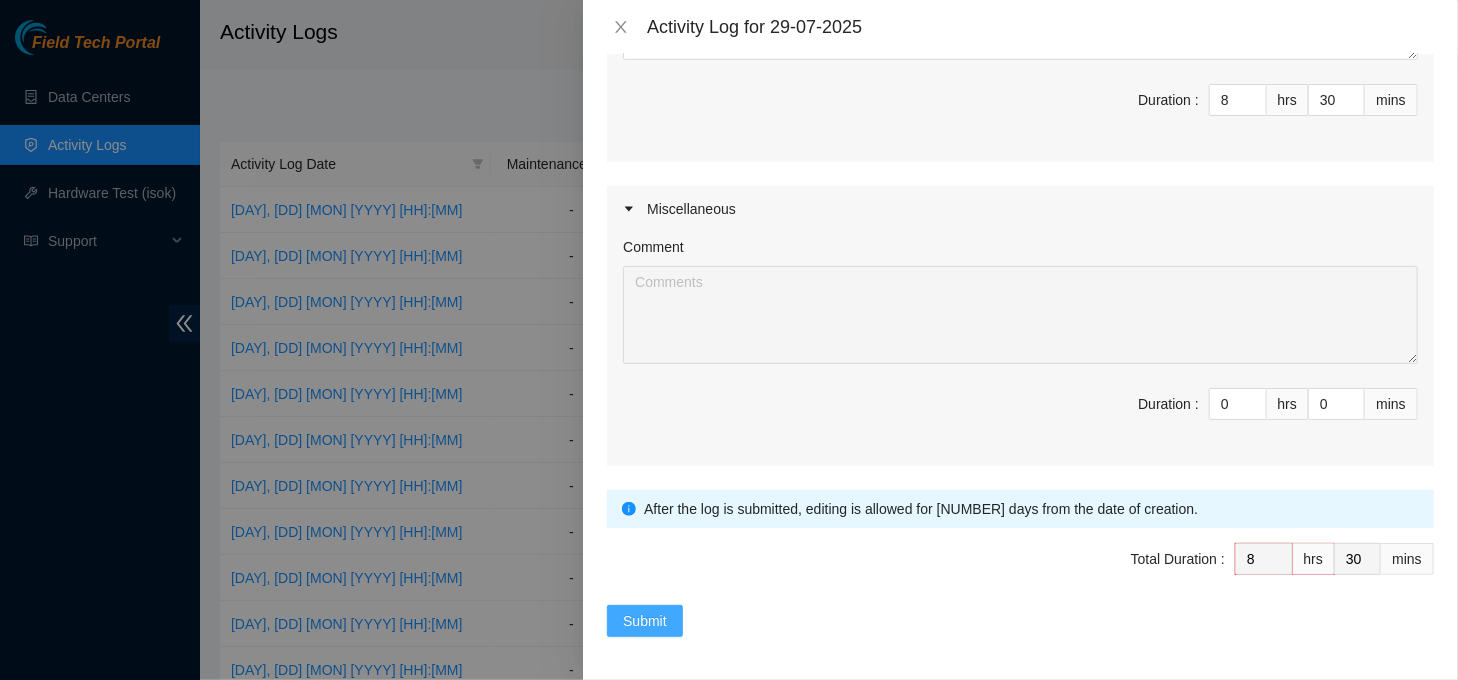 click on "Submit" at bounding box center [645, 621] 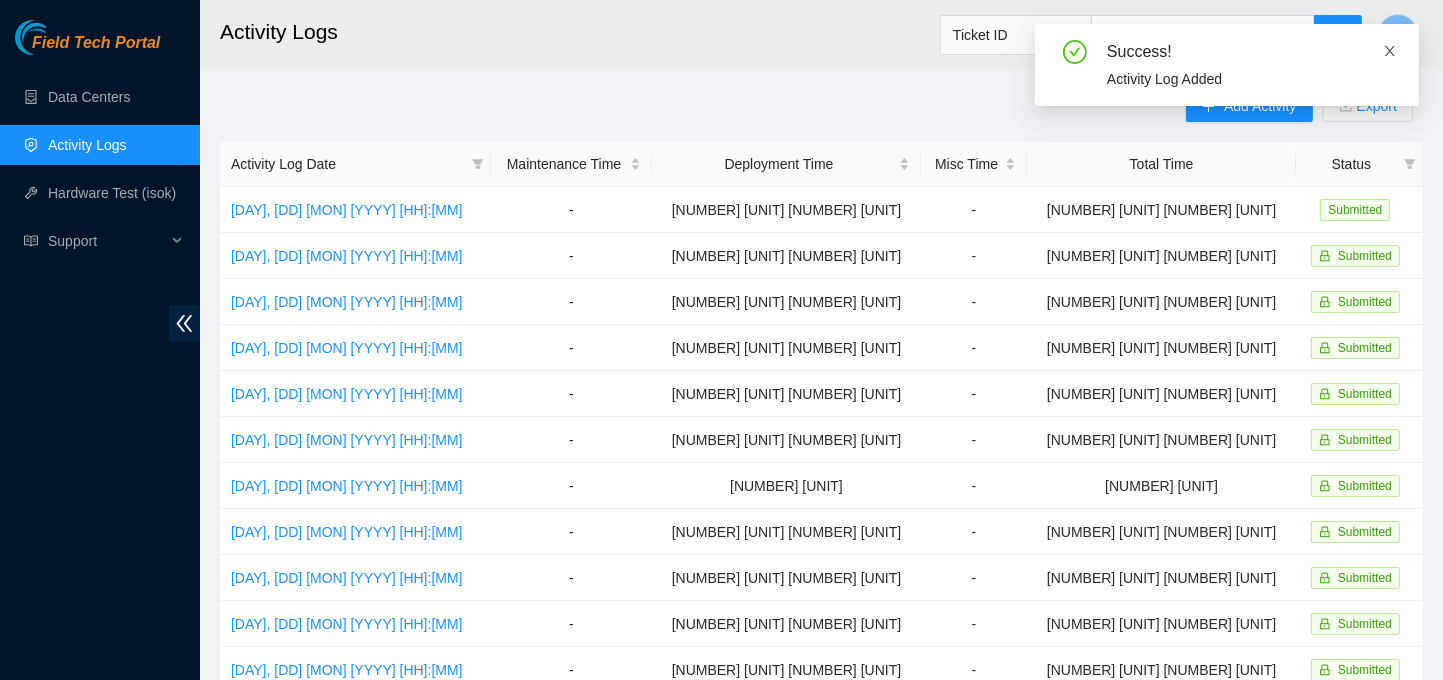 click 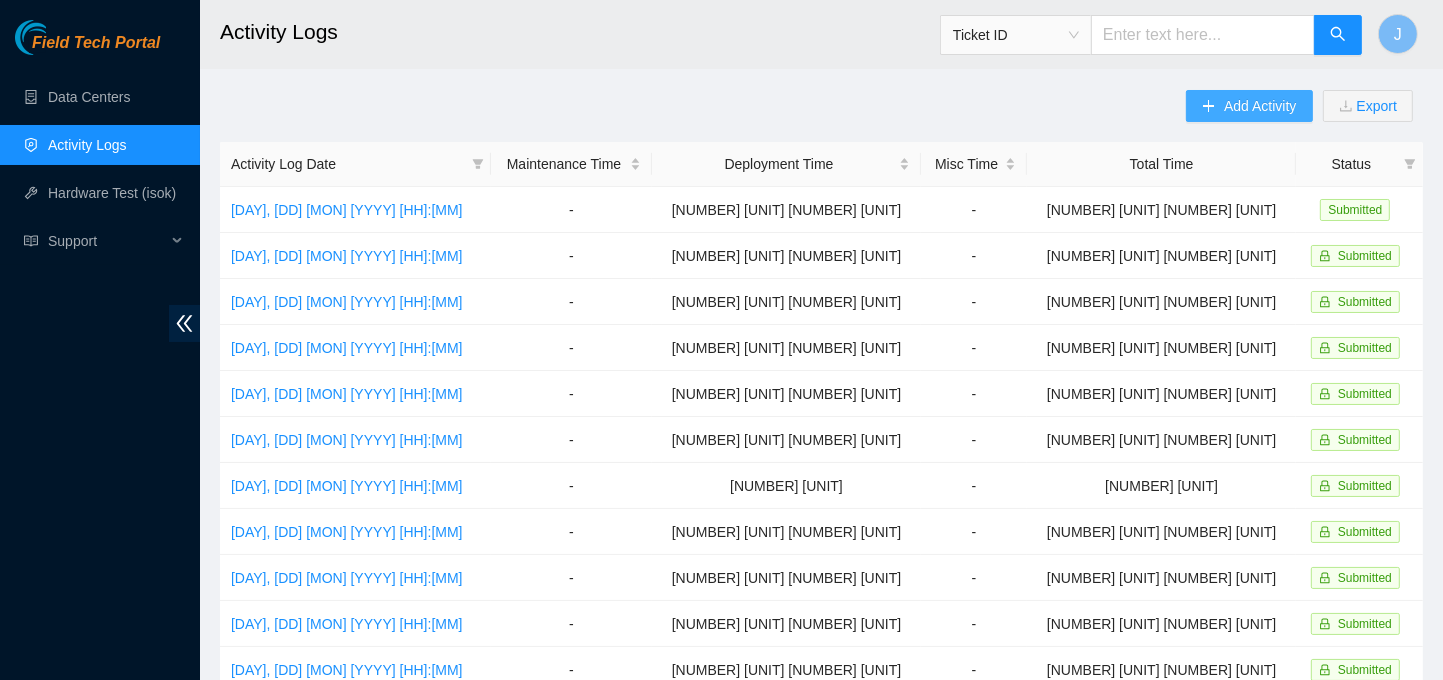 click on "Add Activity" at bounding box center [1260, 106] 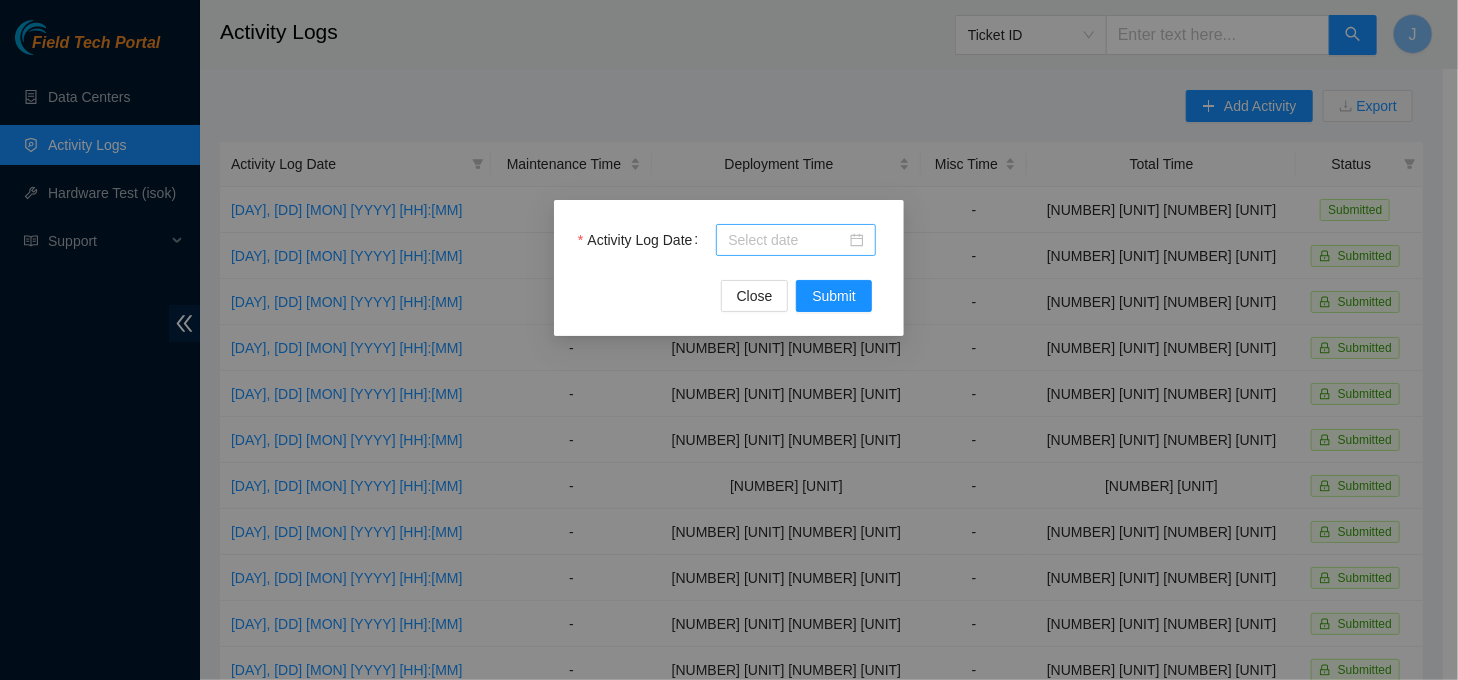 click at bounding box center (796, 240) 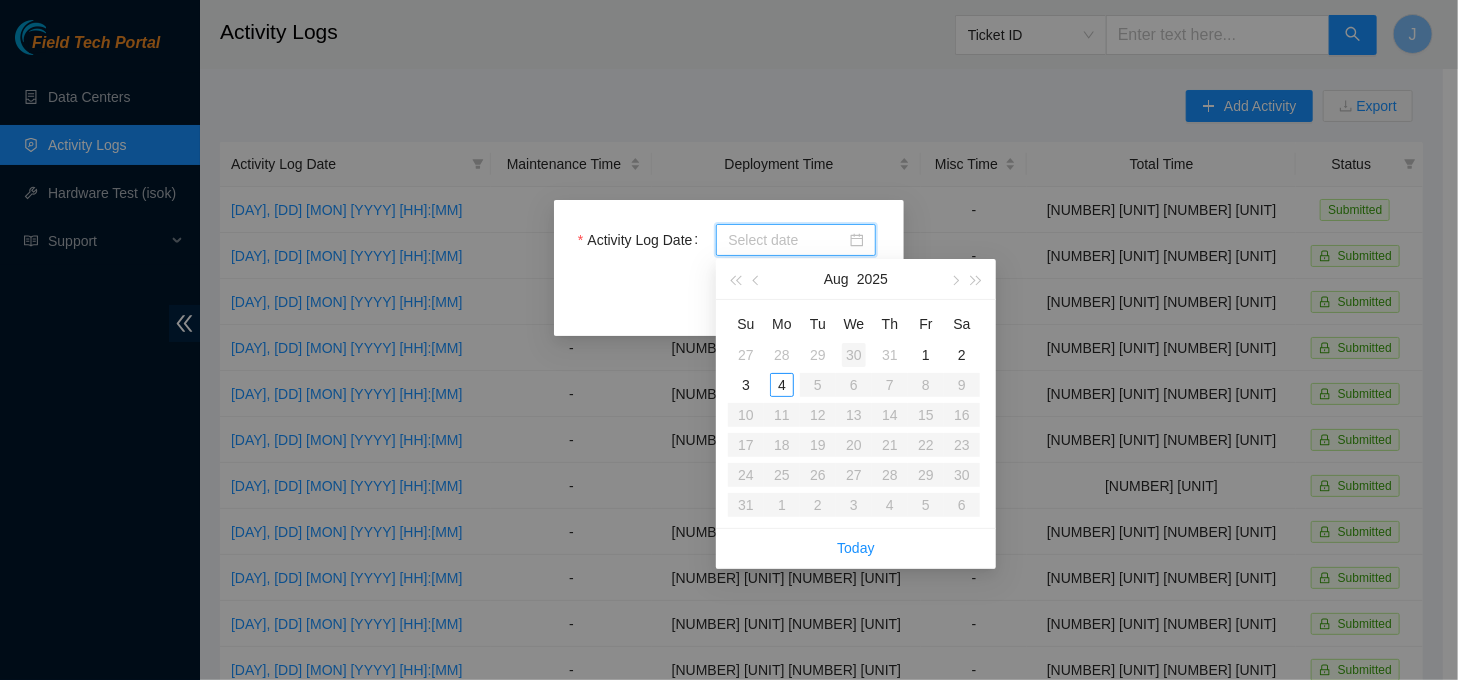 type on "2025-07-30" 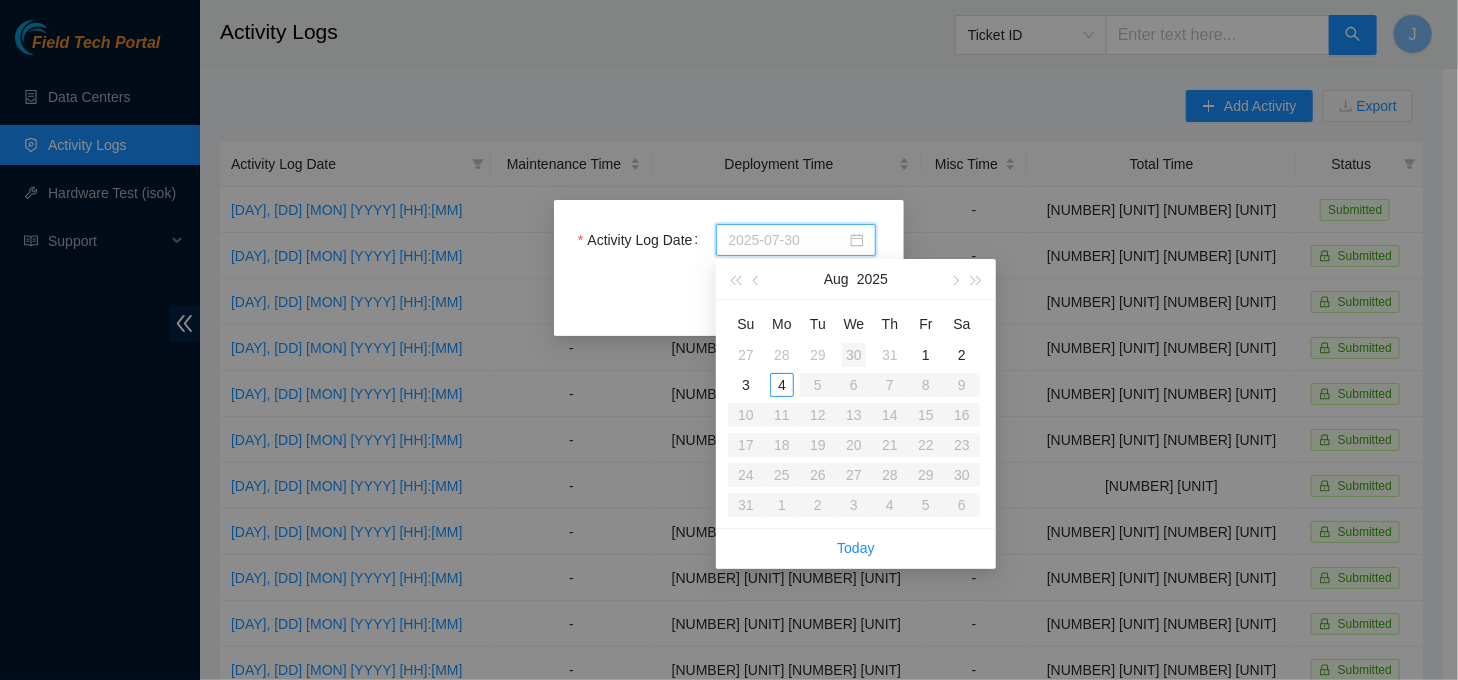 click on "30" at bounding box center (854, 355) 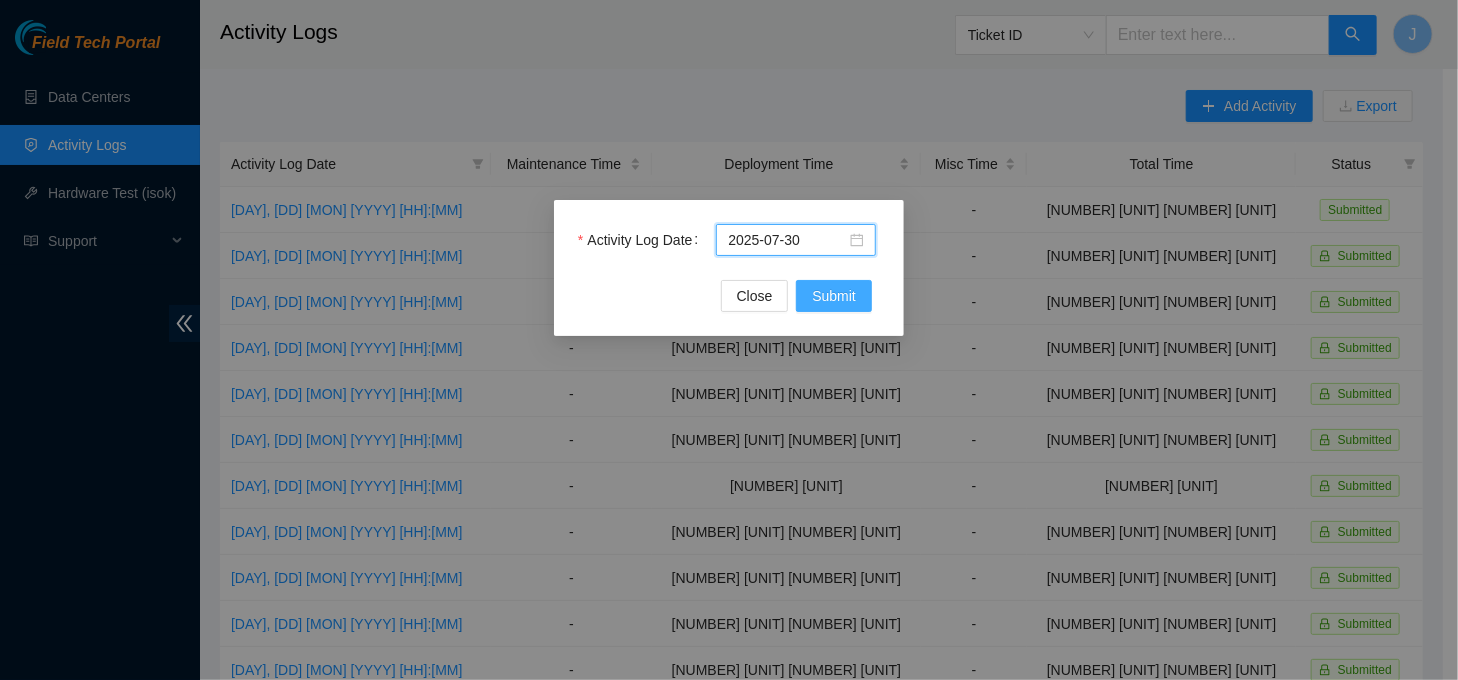 click on "Submit" at bounding box center [834, 296] 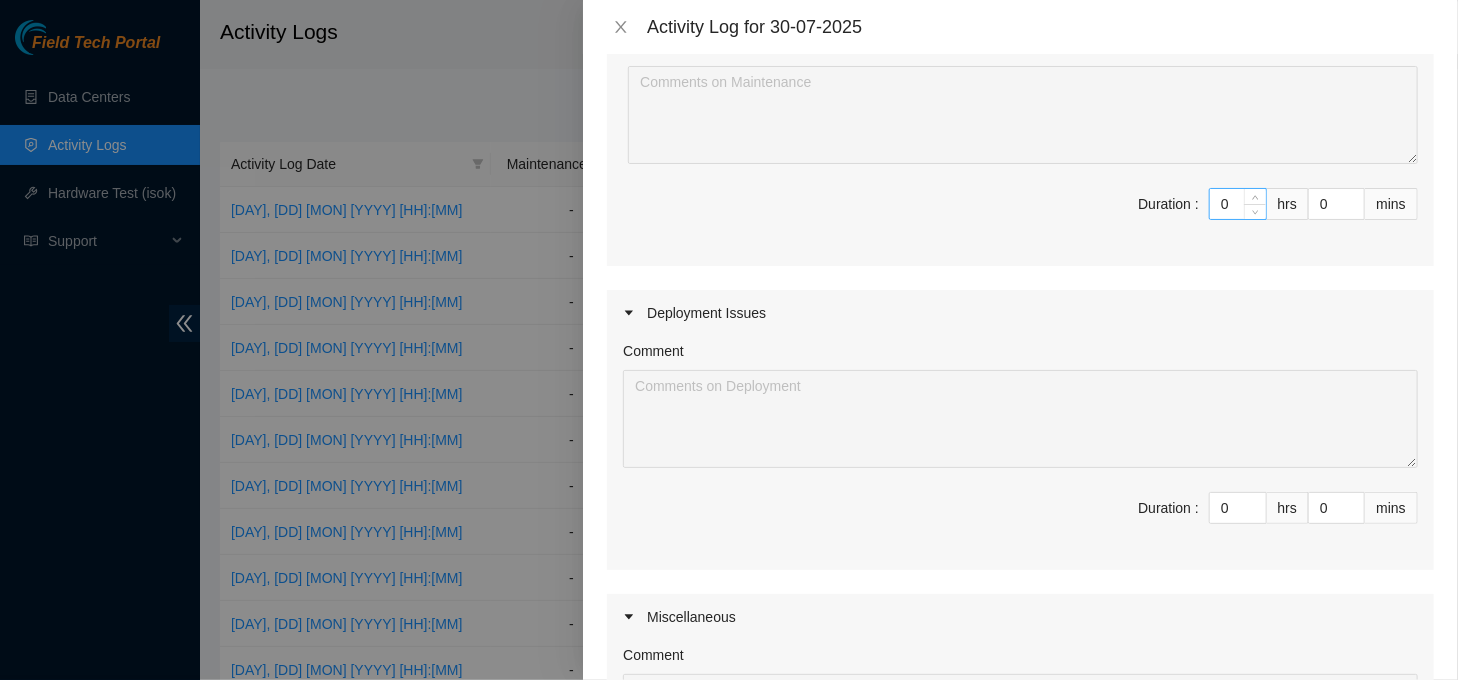 scroll, scrollTop: 259, scrollLeft: 0, axis: vertical 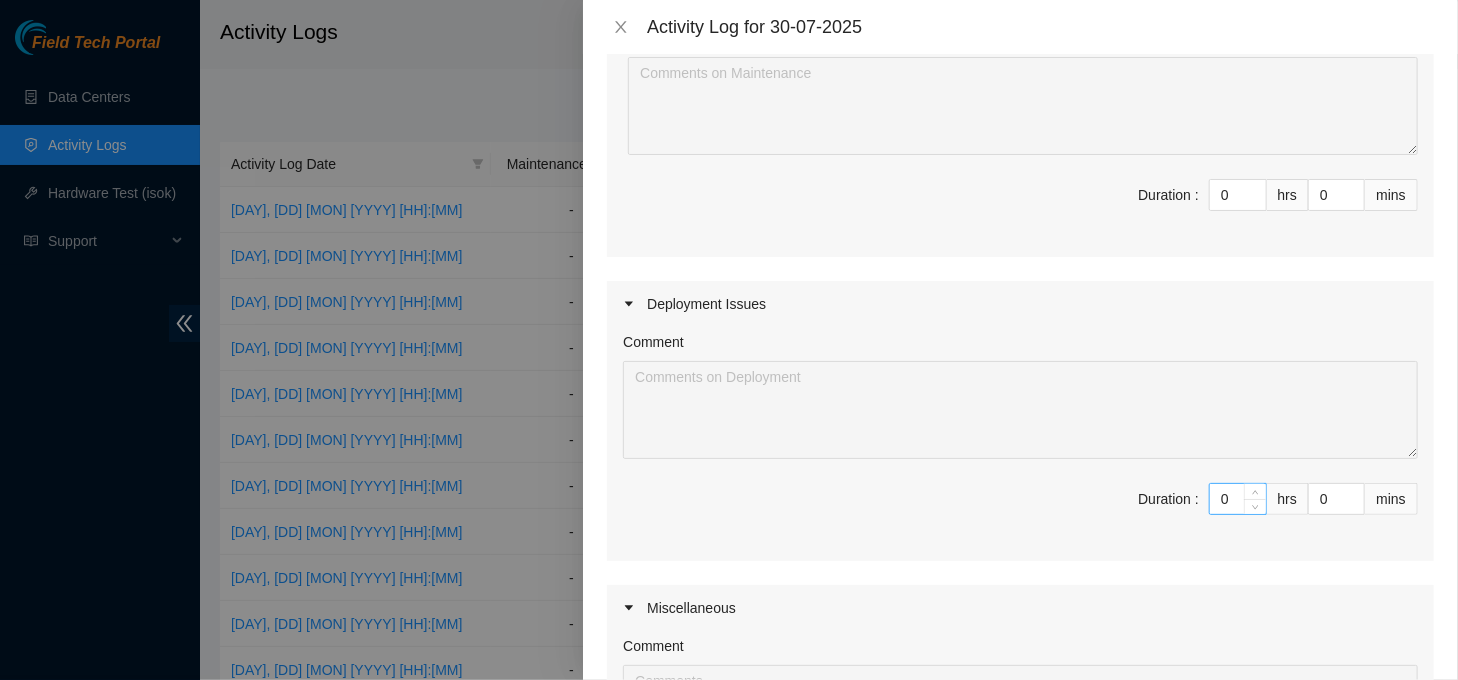click on "0" at bounding box center [1238, 499] 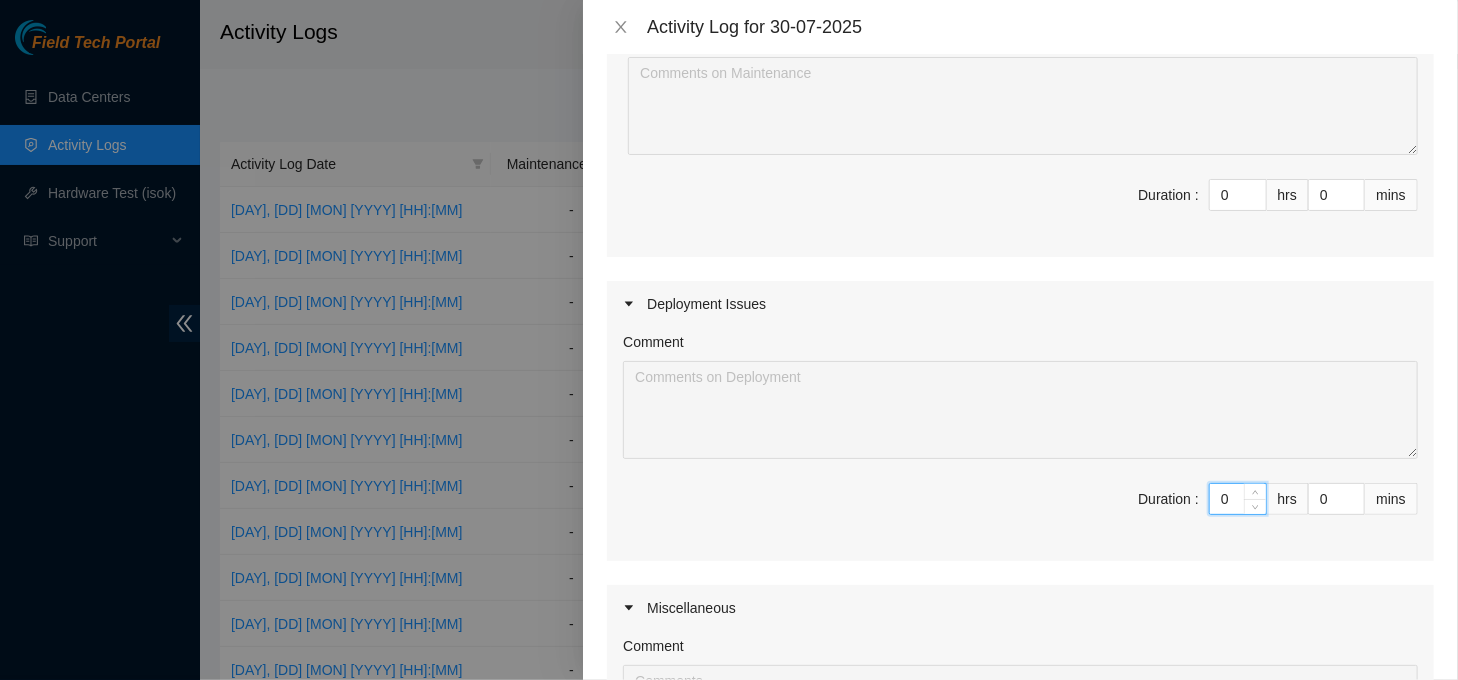 click on "0" at bounding box center [1238, 499] 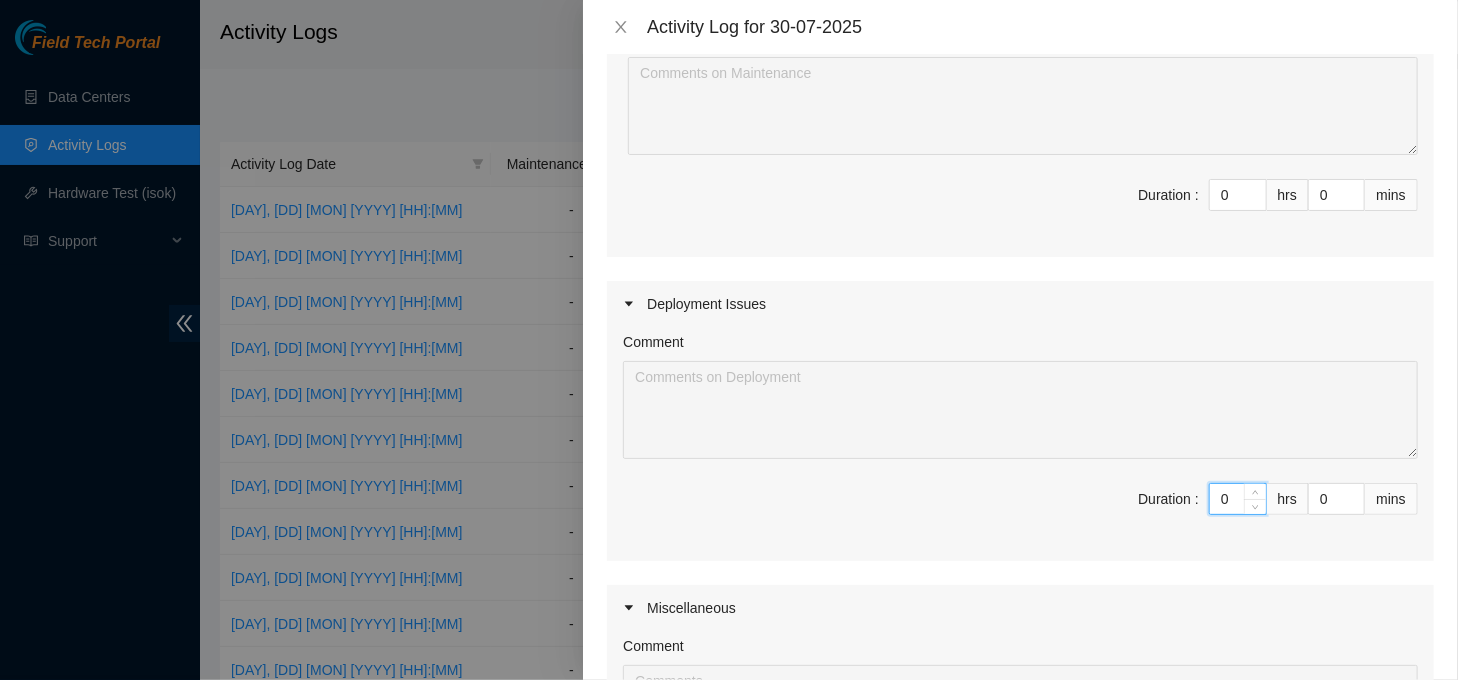 type on "8" 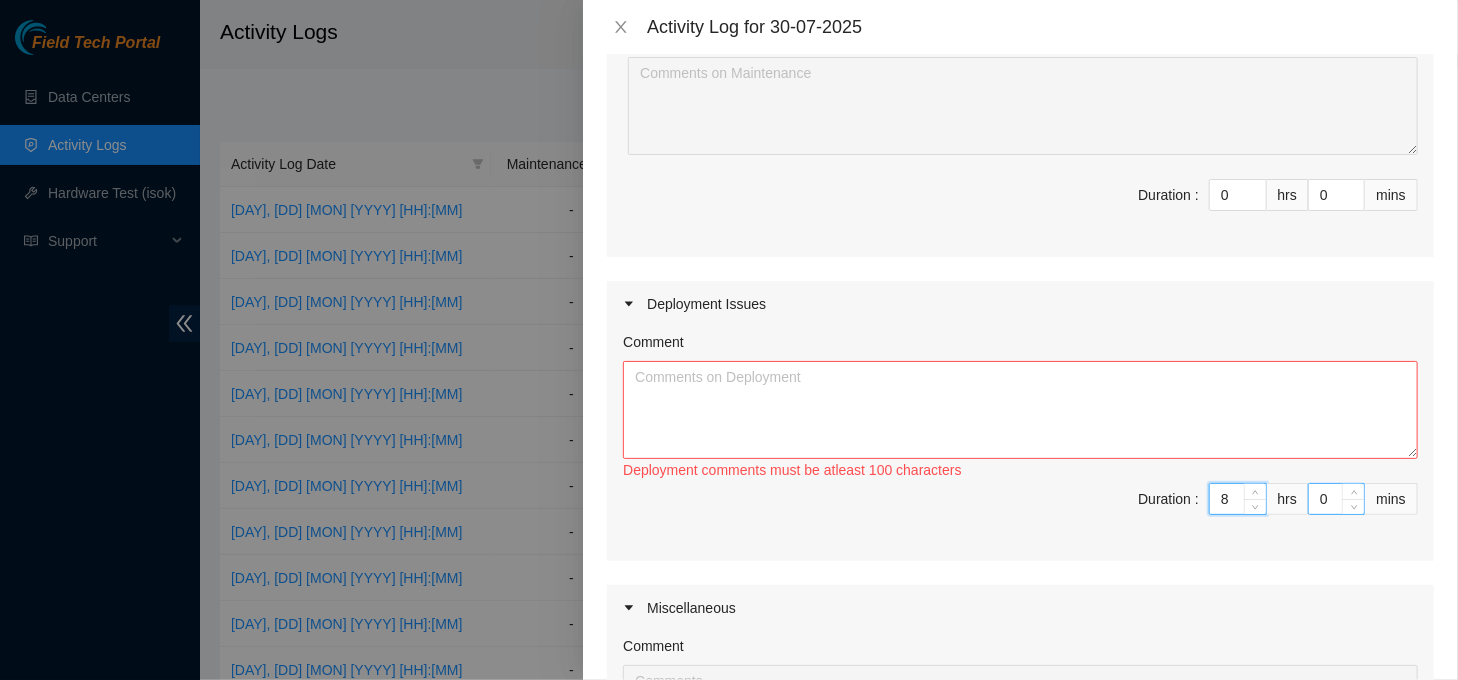 type on "8" 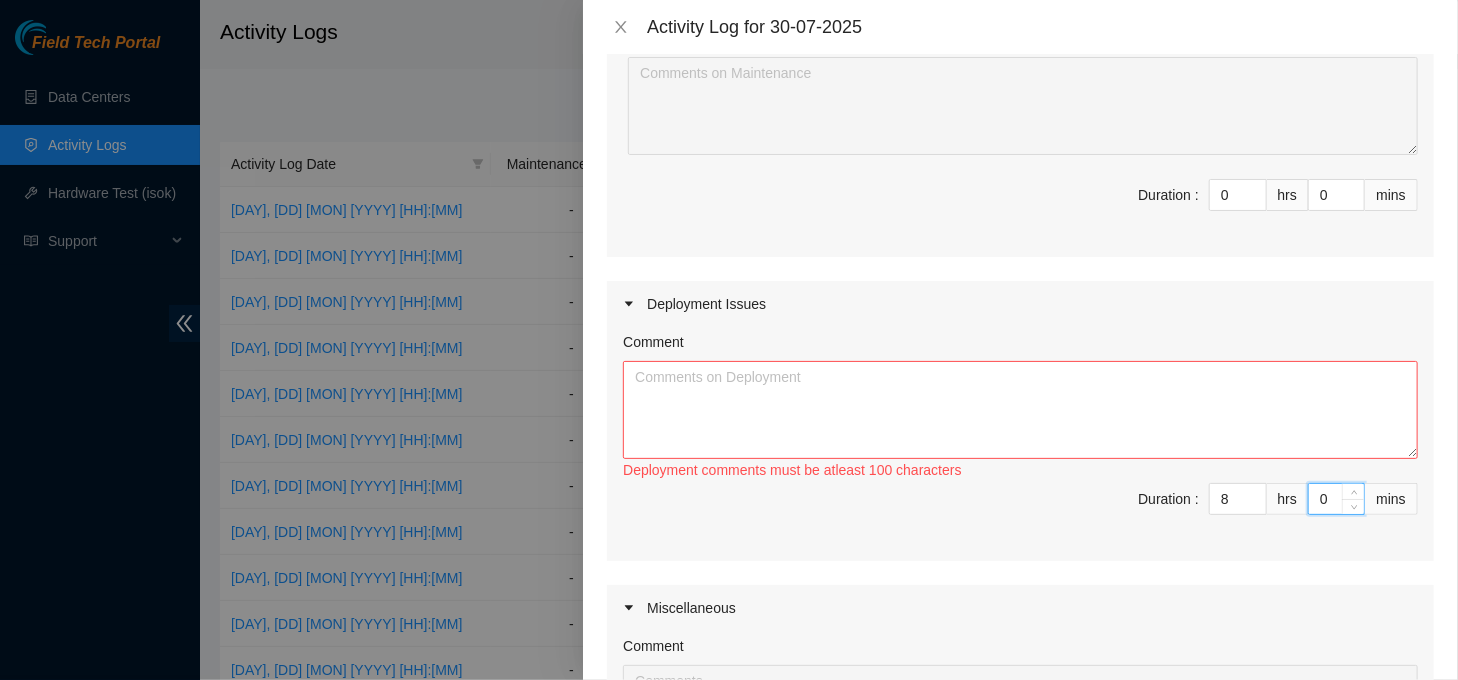 type on "30" 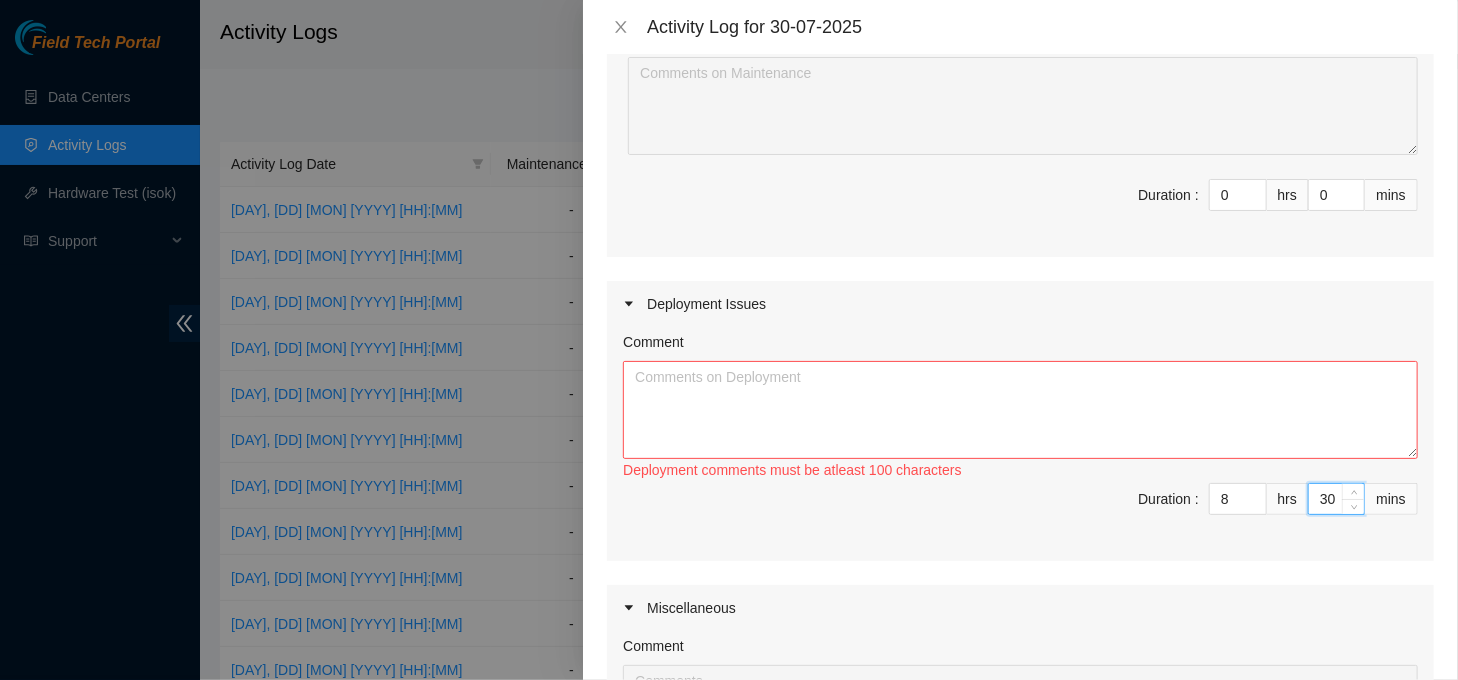 type on "30" 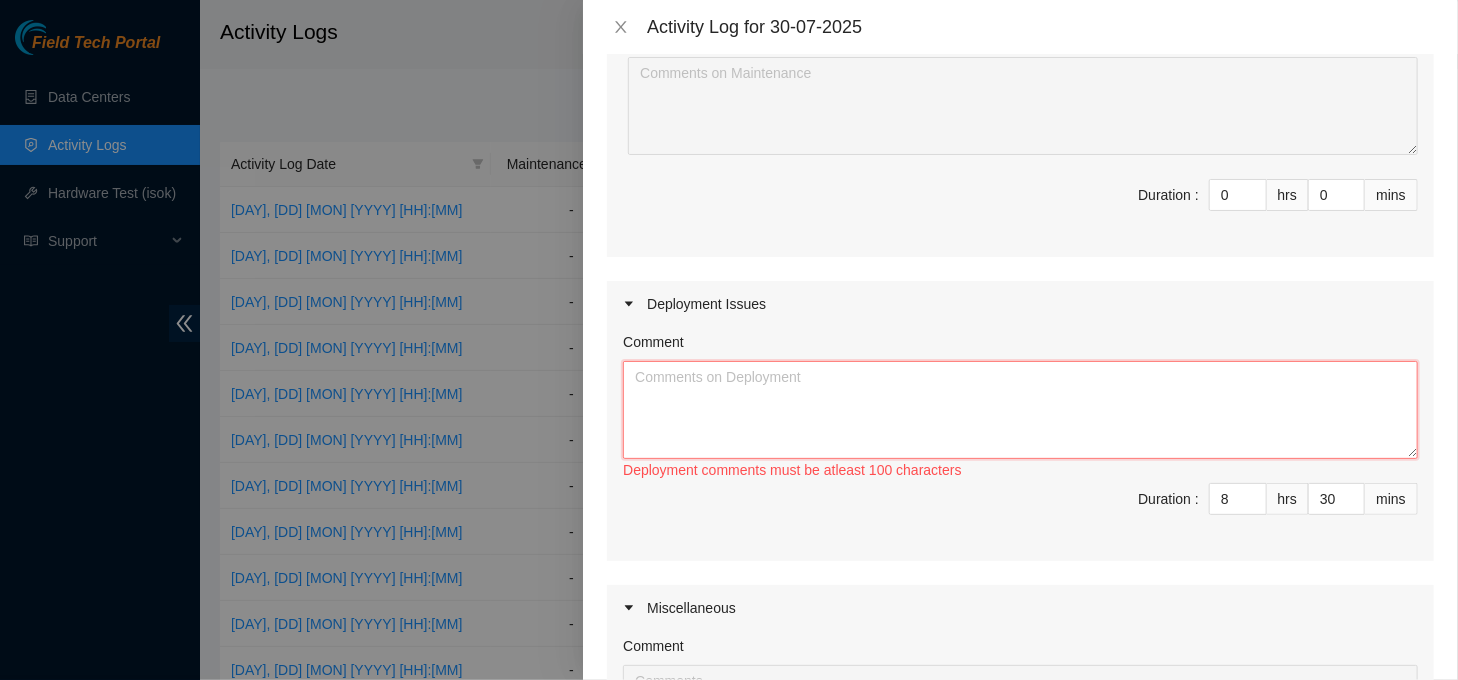 click on "Comment" at bounding box center [1020, 410] 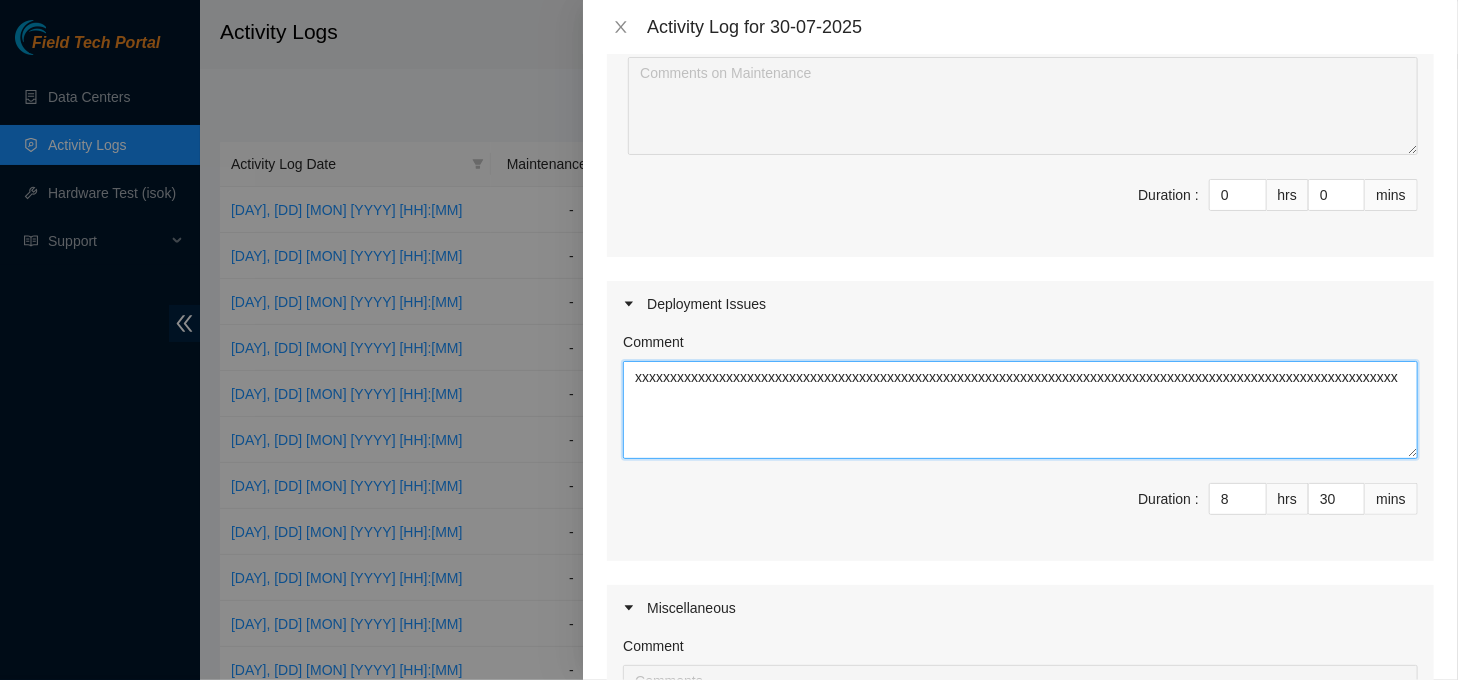 scroll, scrollTop: 658, scrollLeft: 0, axis: vertical 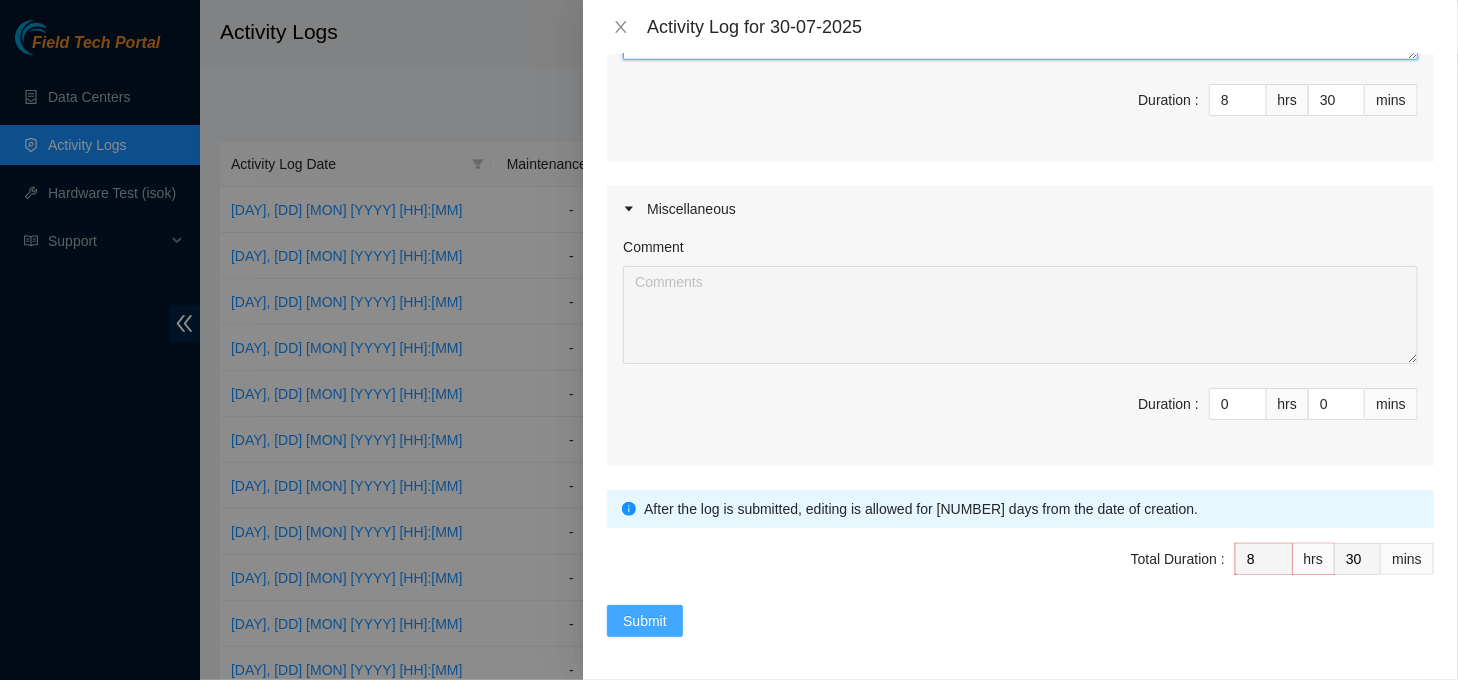type on "xxxxxxxxxxxxxxxxxxxxxxxxxxxxxxxxxxxxxxxxxxxxxxxxxxxxxxxxxxxxxxxxxxxxxxxxxxxxxxxxxxxxxxxxxxxxxxxxxxxxxxxxxxxxx" 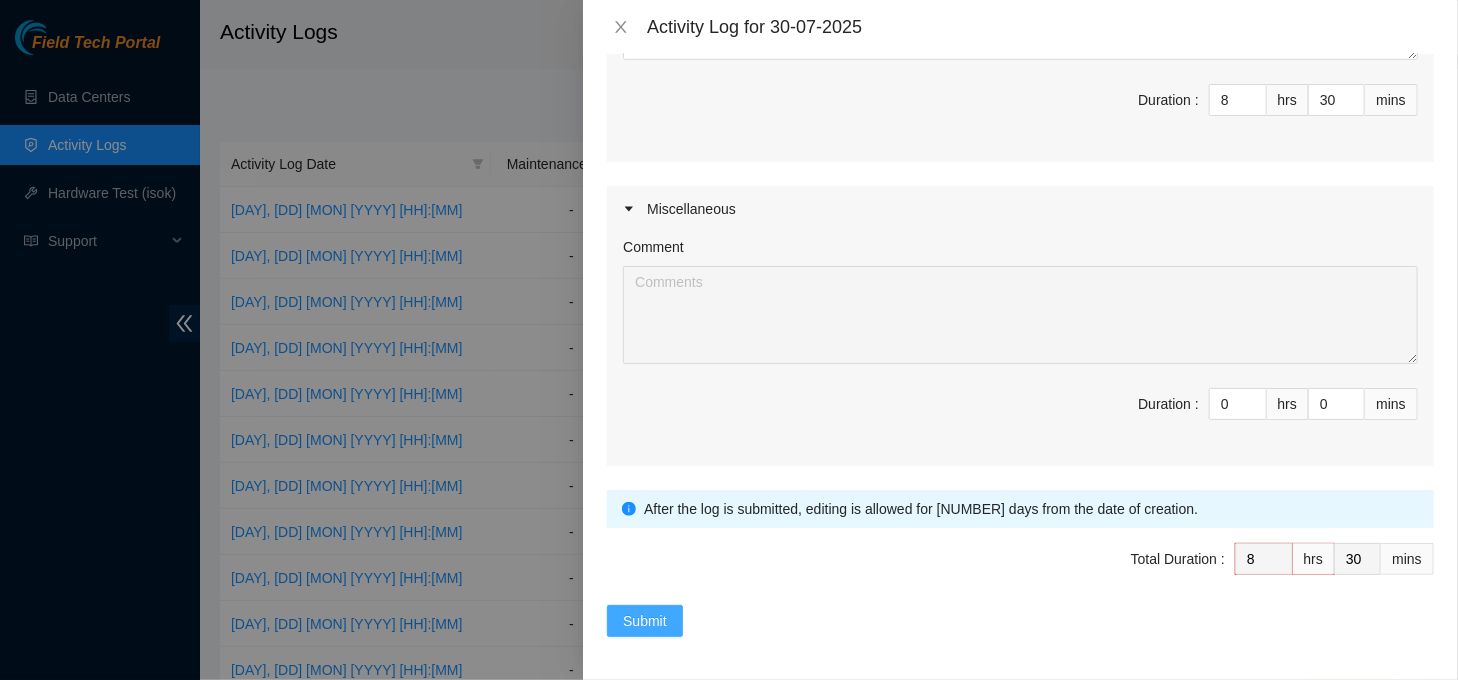 click on "Submit" at bounding box center (645, 621) 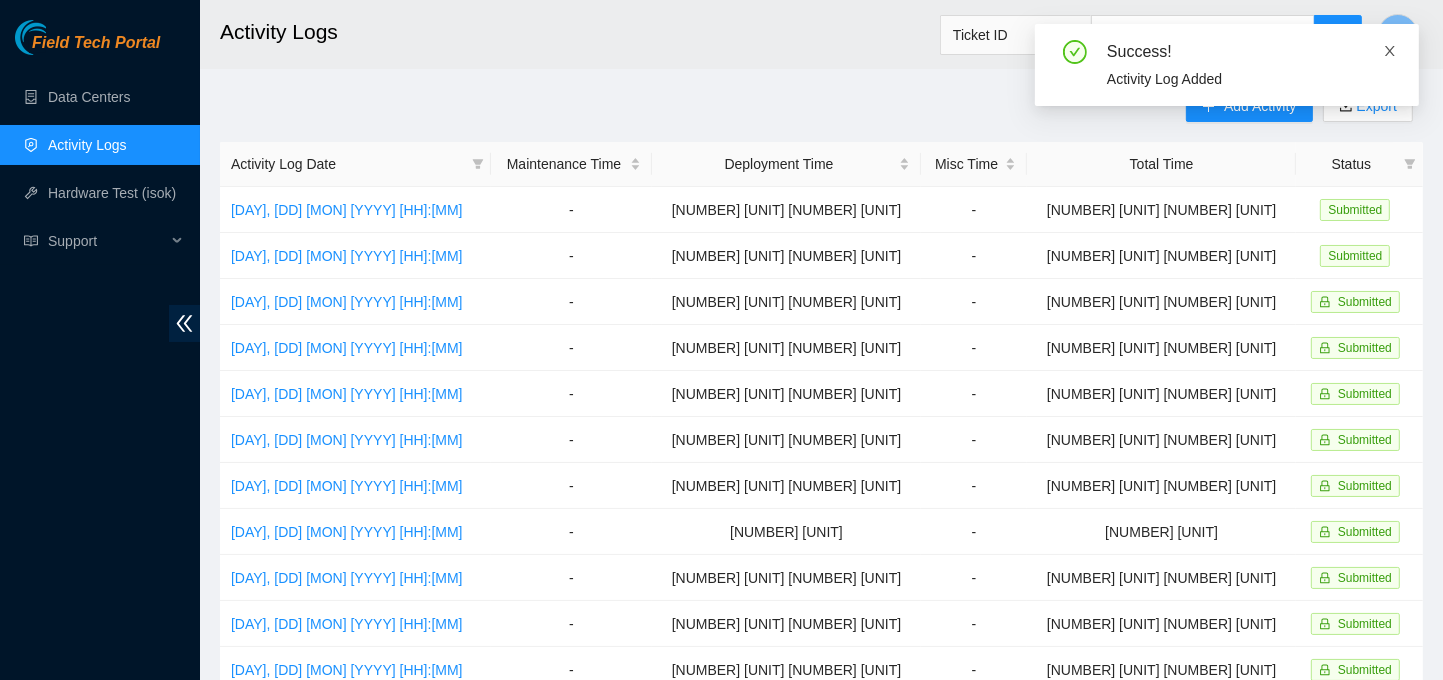 click 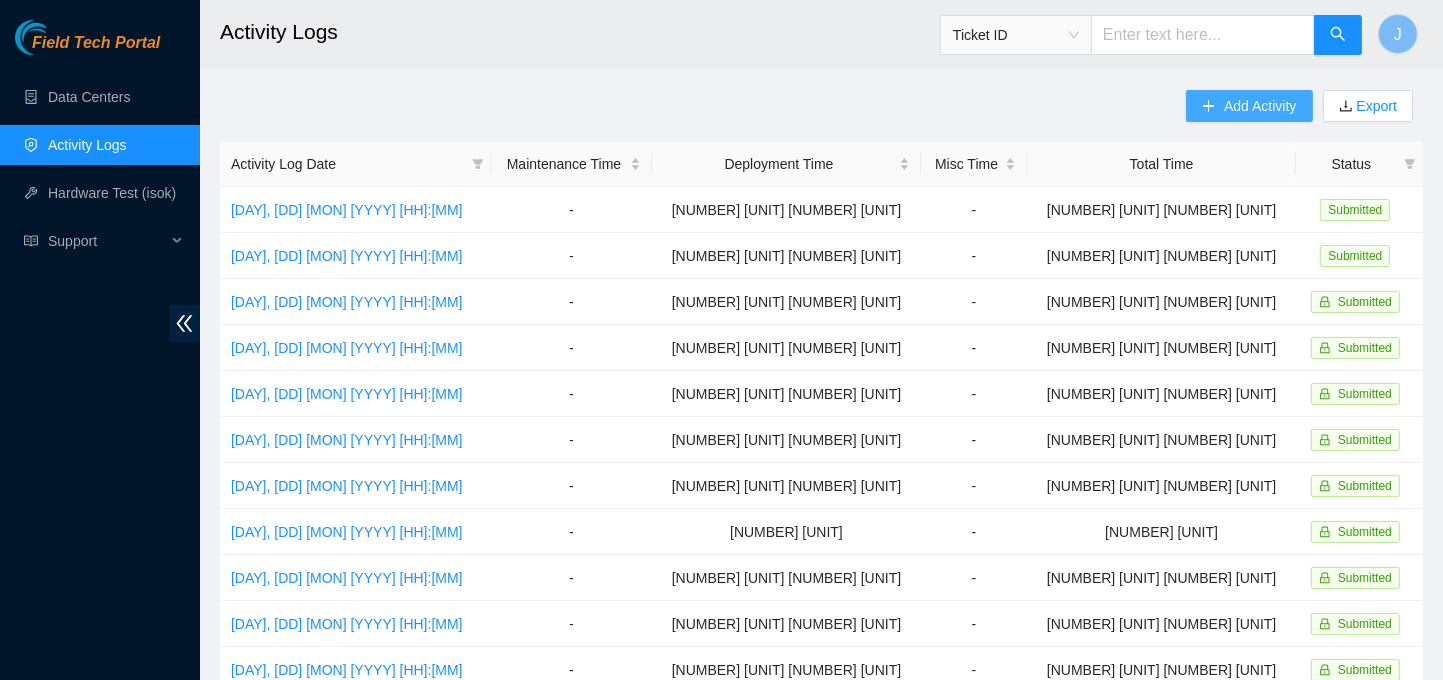 click on "Add Activity" at bounding box center (1260, 106) 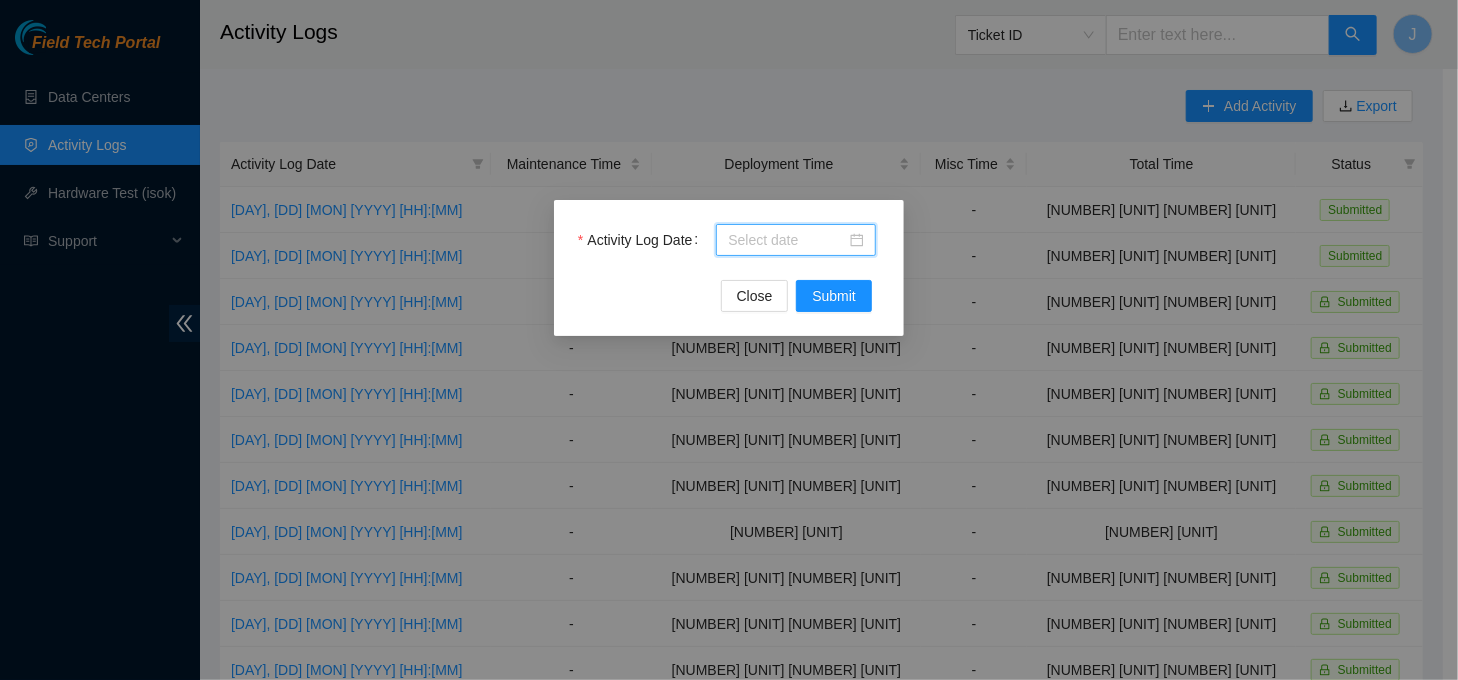 click on "Activity Log Date" at bounding box center (787, 240) 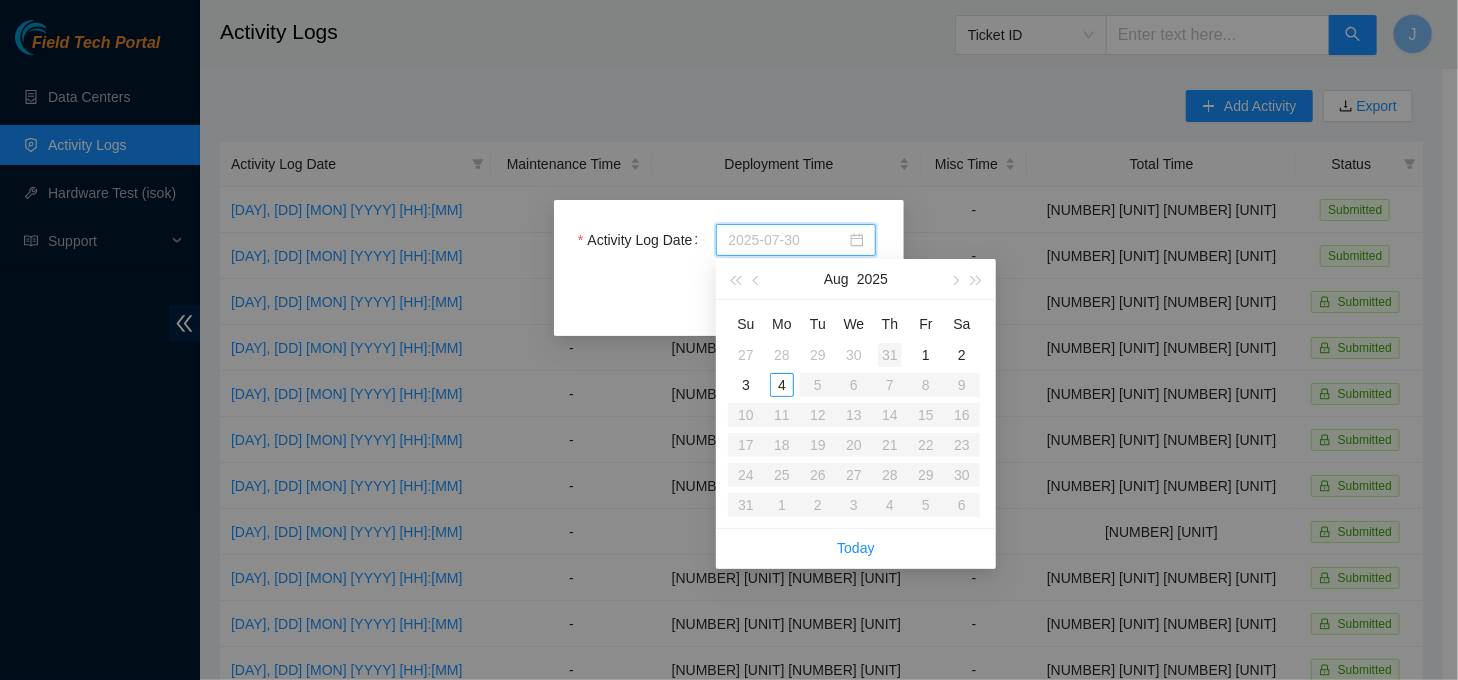 type on "2025-07-31" 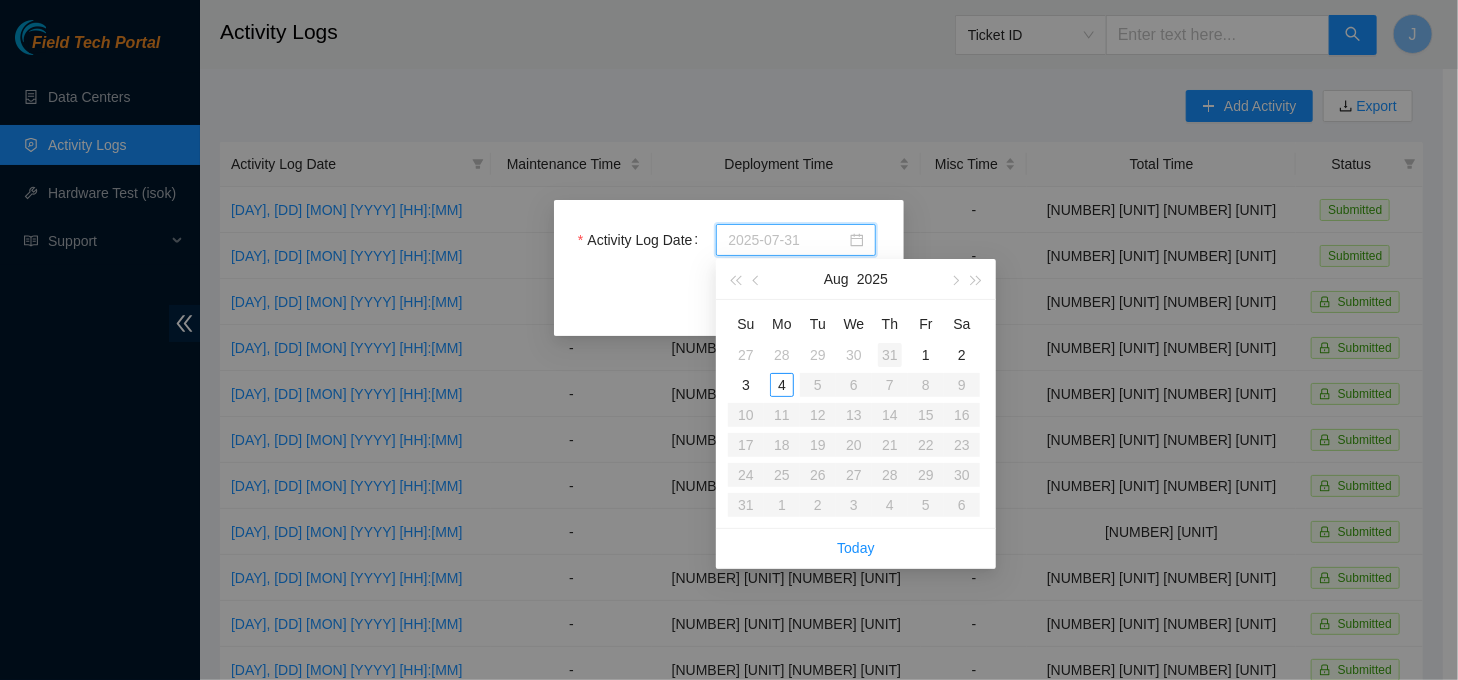 click on "31" at bounding box center (890, 355) 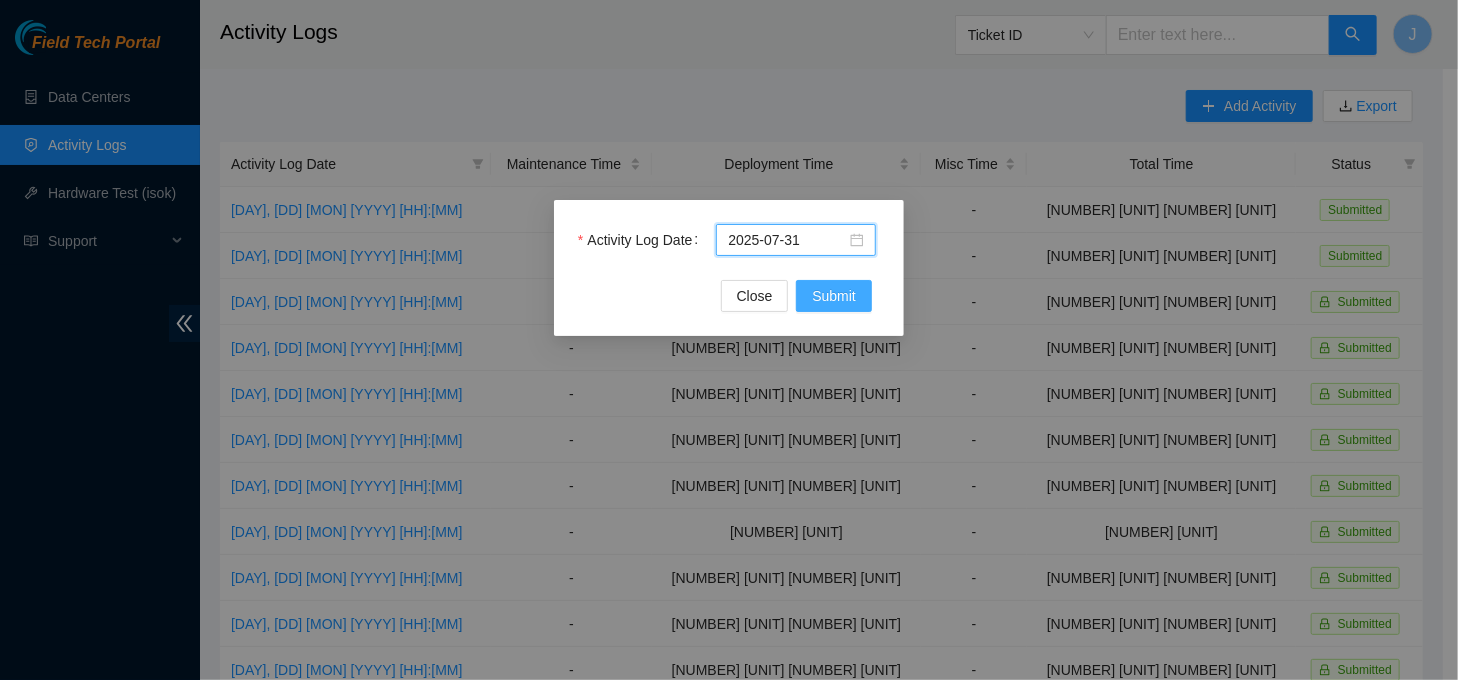 click on "Submit" at bounding box center [834, 296] 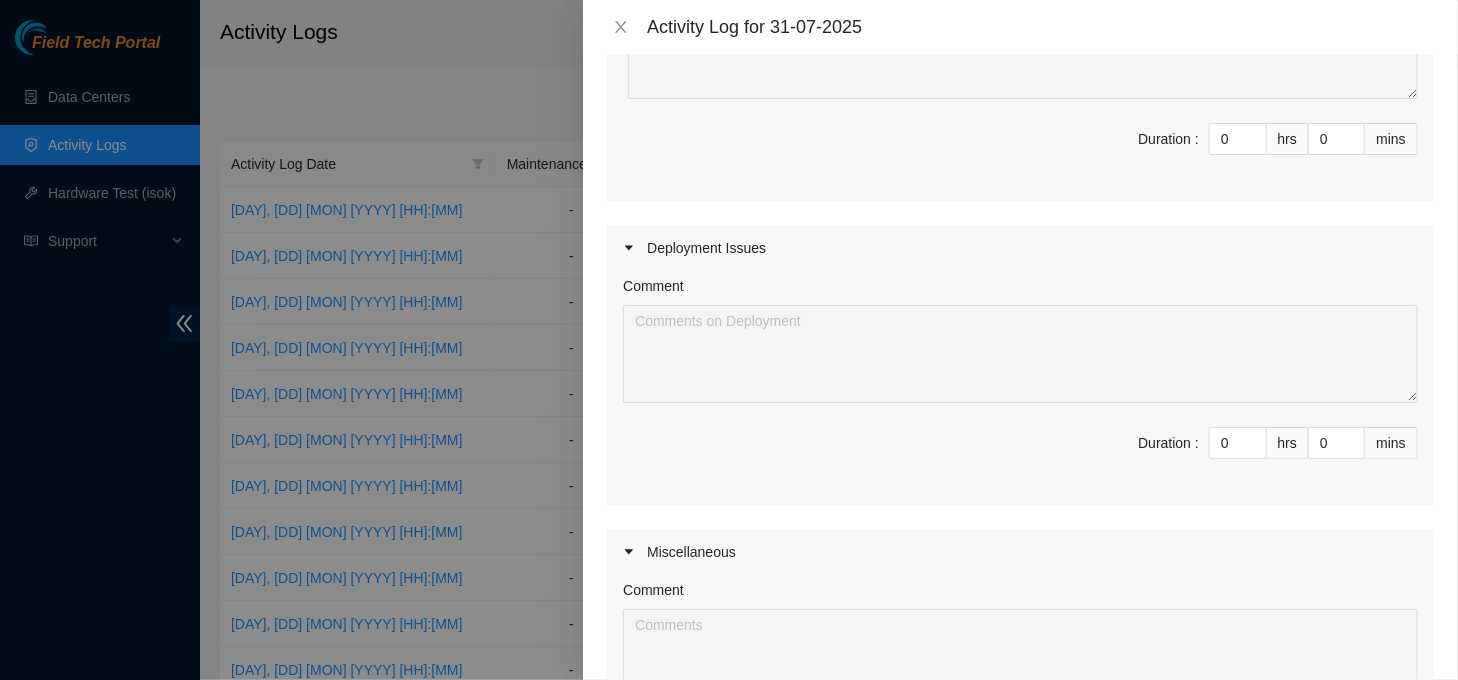 scroll, scrollTop: 320, scrollLeft: 0, axis: vertical 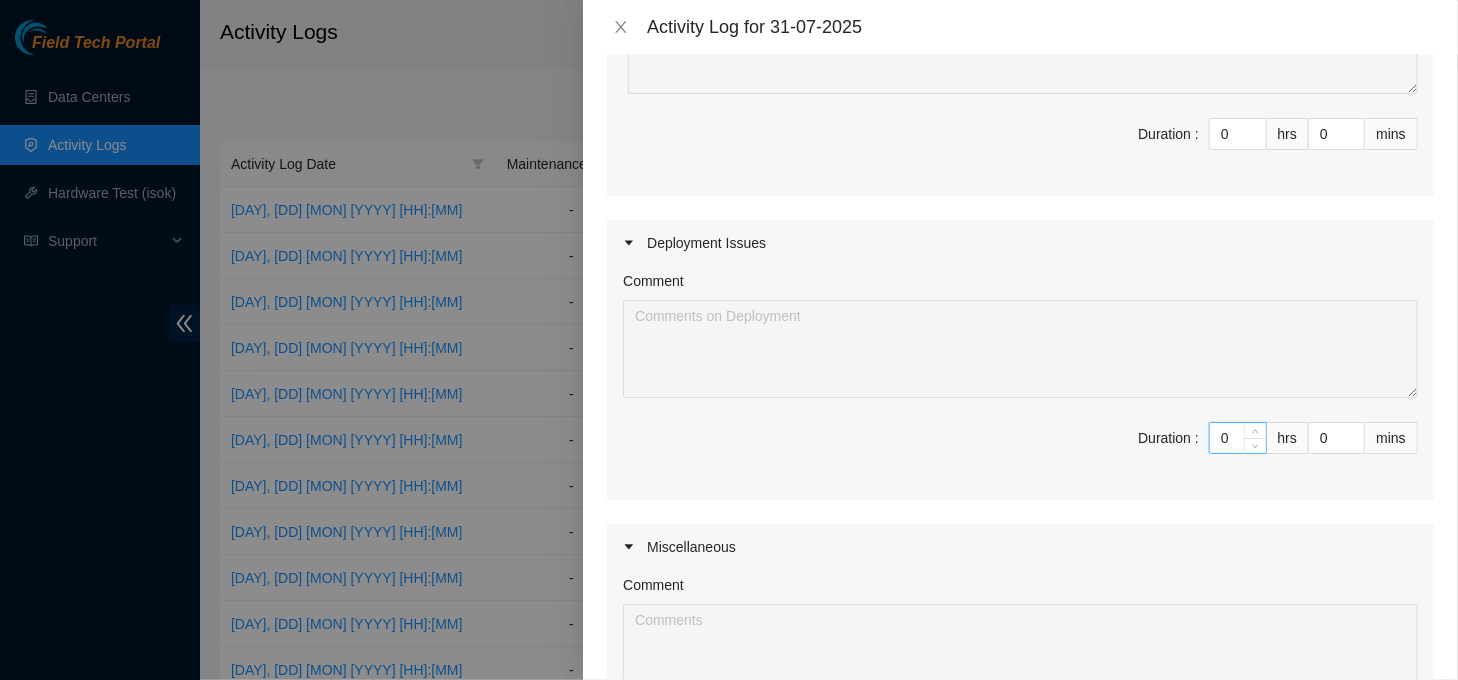 click on "0" at bounding box center (1238, 438) 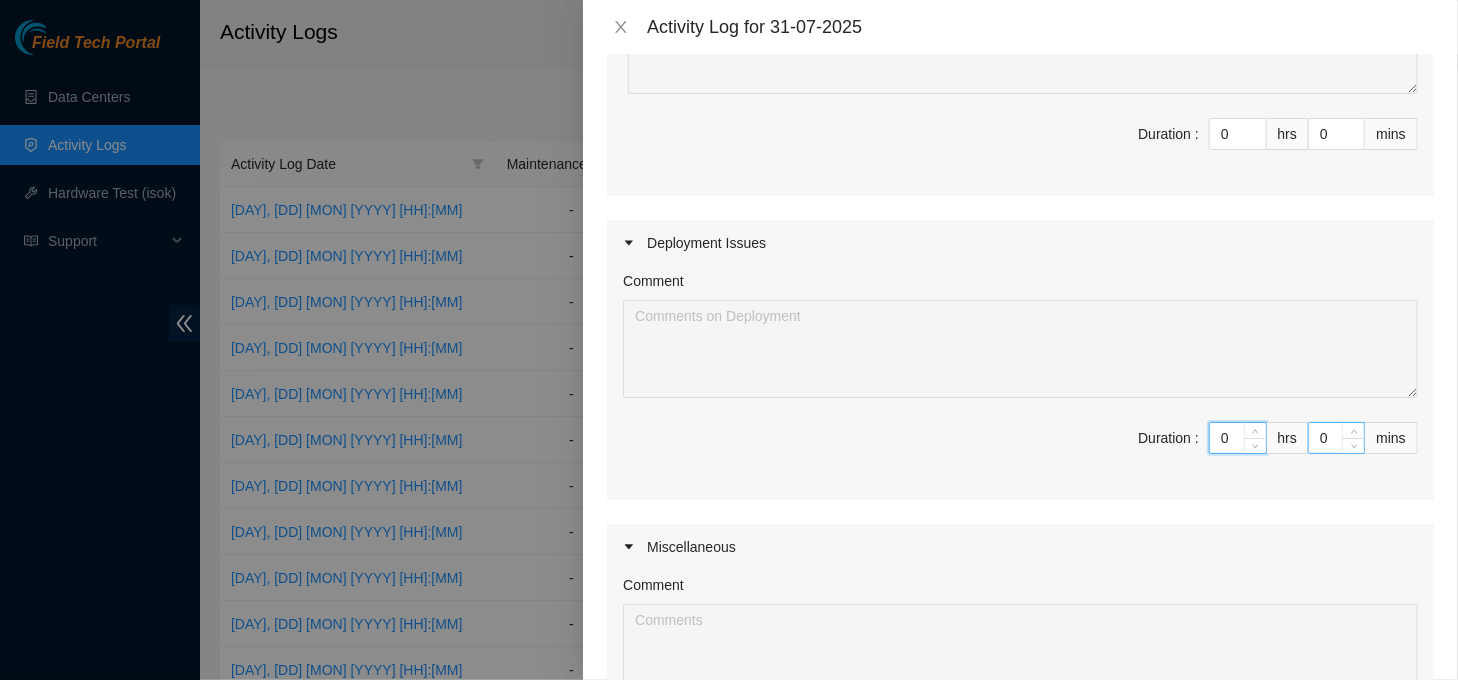 type on "8" 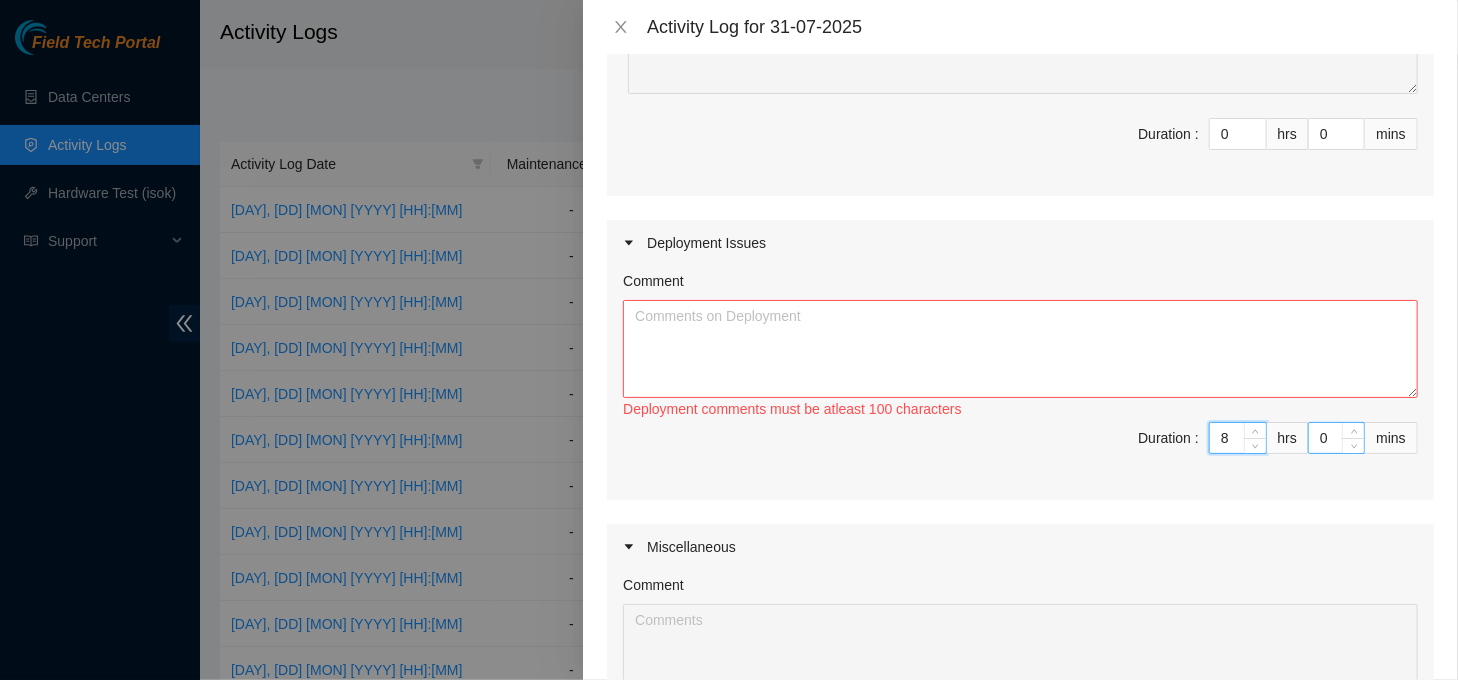 type on "8" 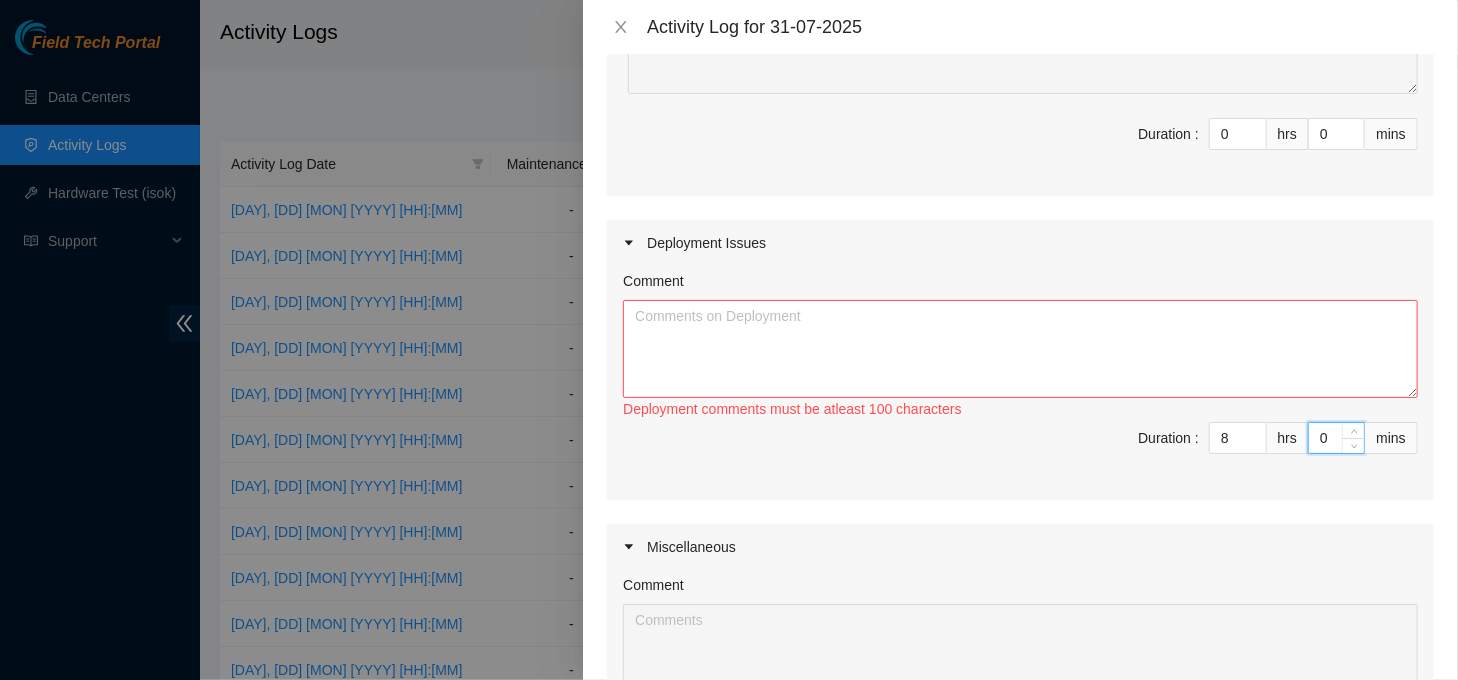 type on "30" 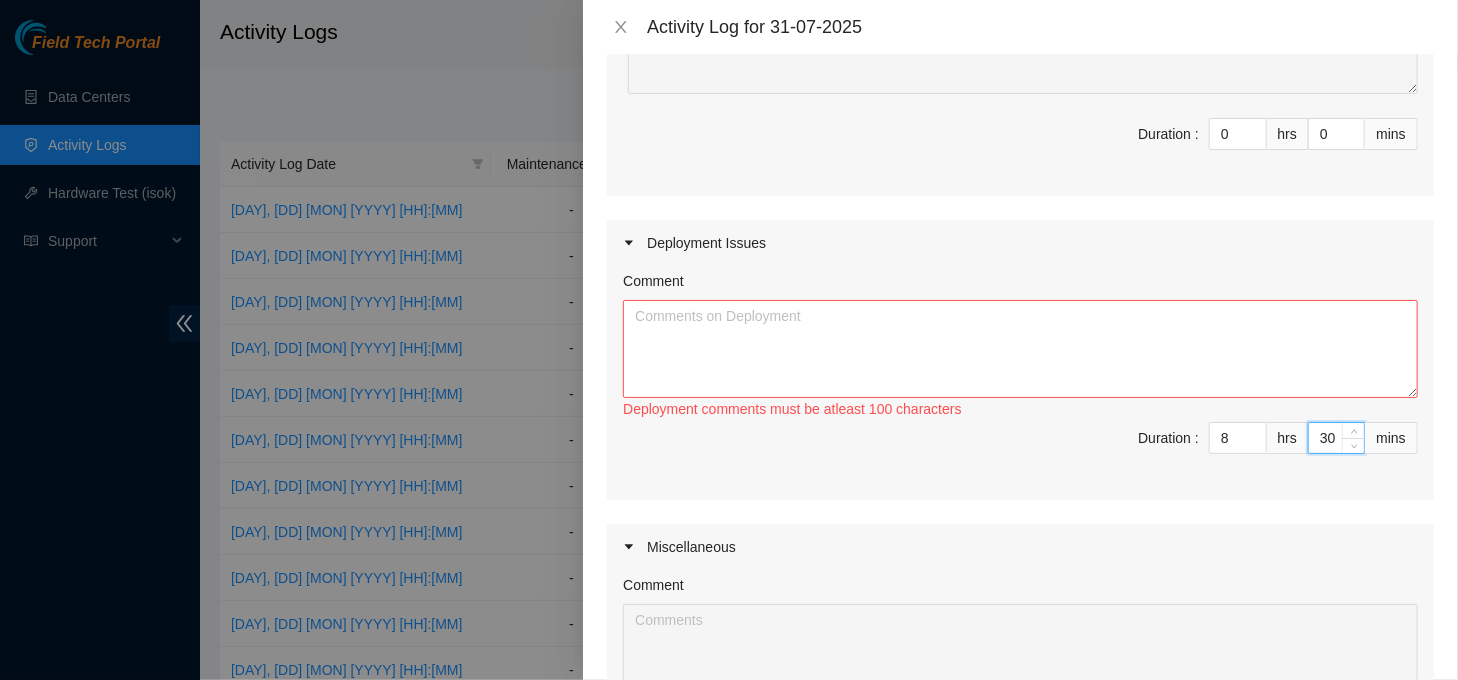 type on "30" 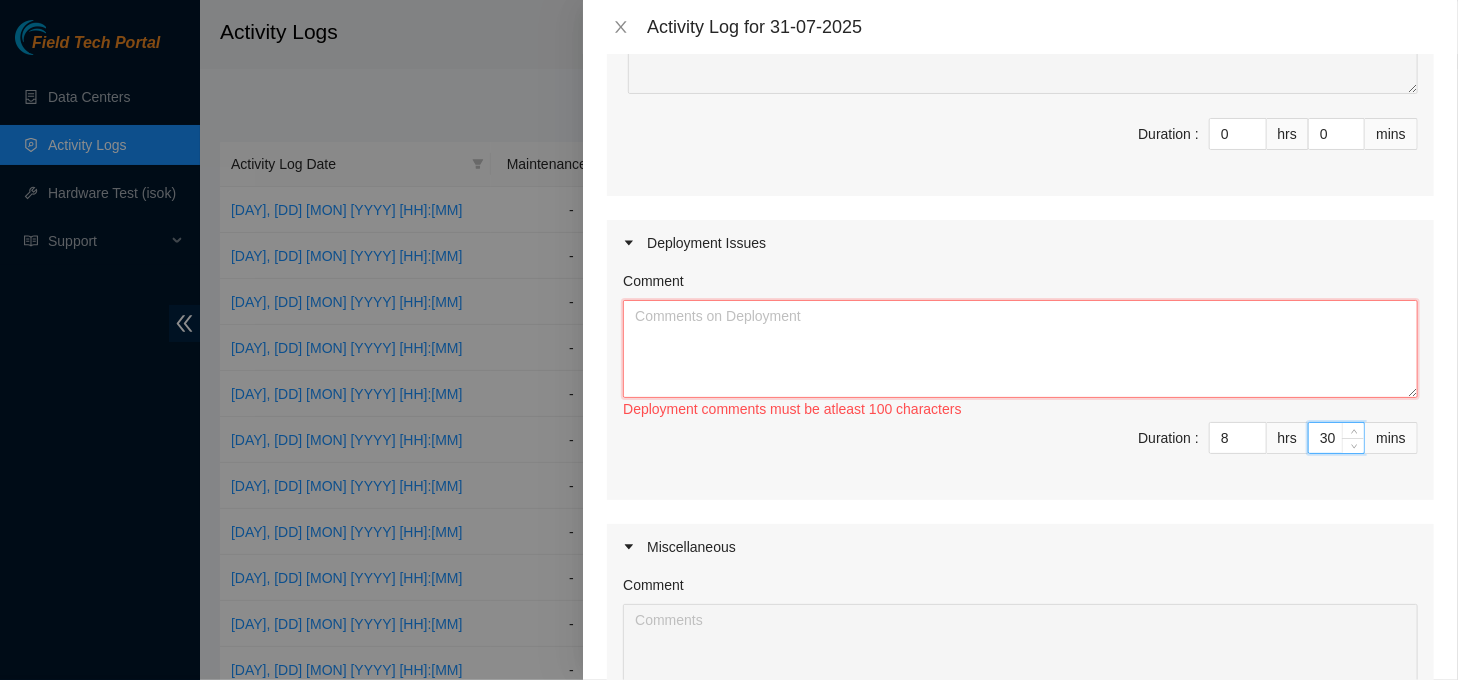 click on "Comment" at bounding box center [1020, 349] 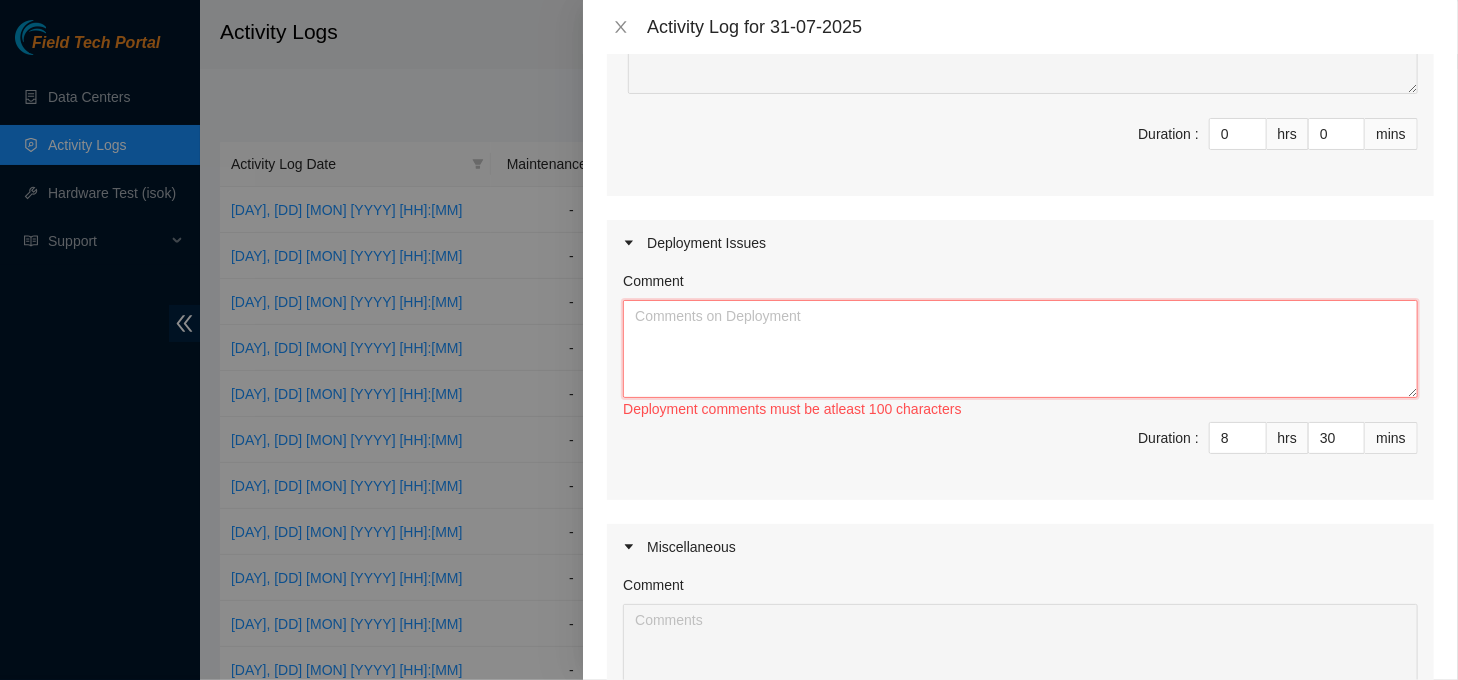 paste on "xxxxxxxxxxxxxxxxxxxxxxxxxxxxxxxxxxxxxxxxxxxxxxxxxxxxxxxxxxxxxxxxxxxxxxxxxxxxxxxxxxxxxxxxxxxxxxxxxxxxxxxxxxxxx" 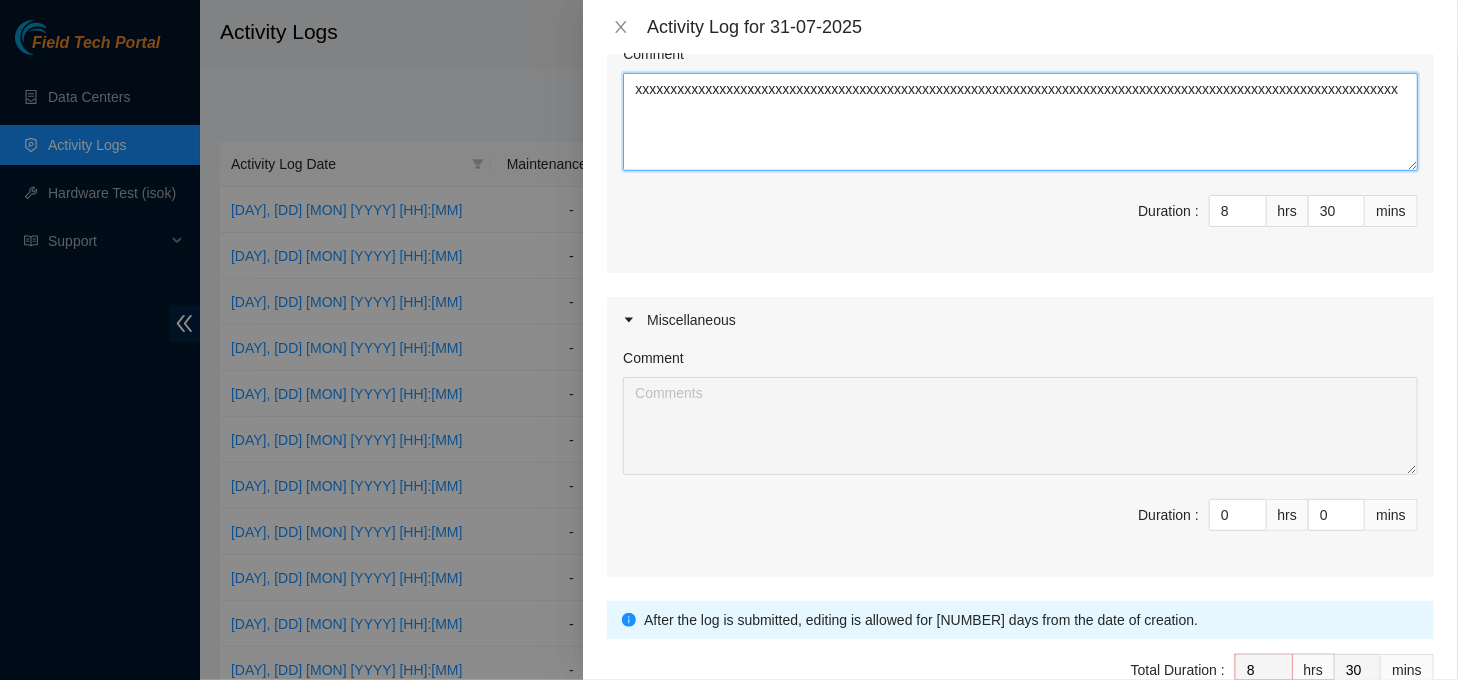 scroll, scrollTop: 658, scrollLeft: 0, axis: vertical 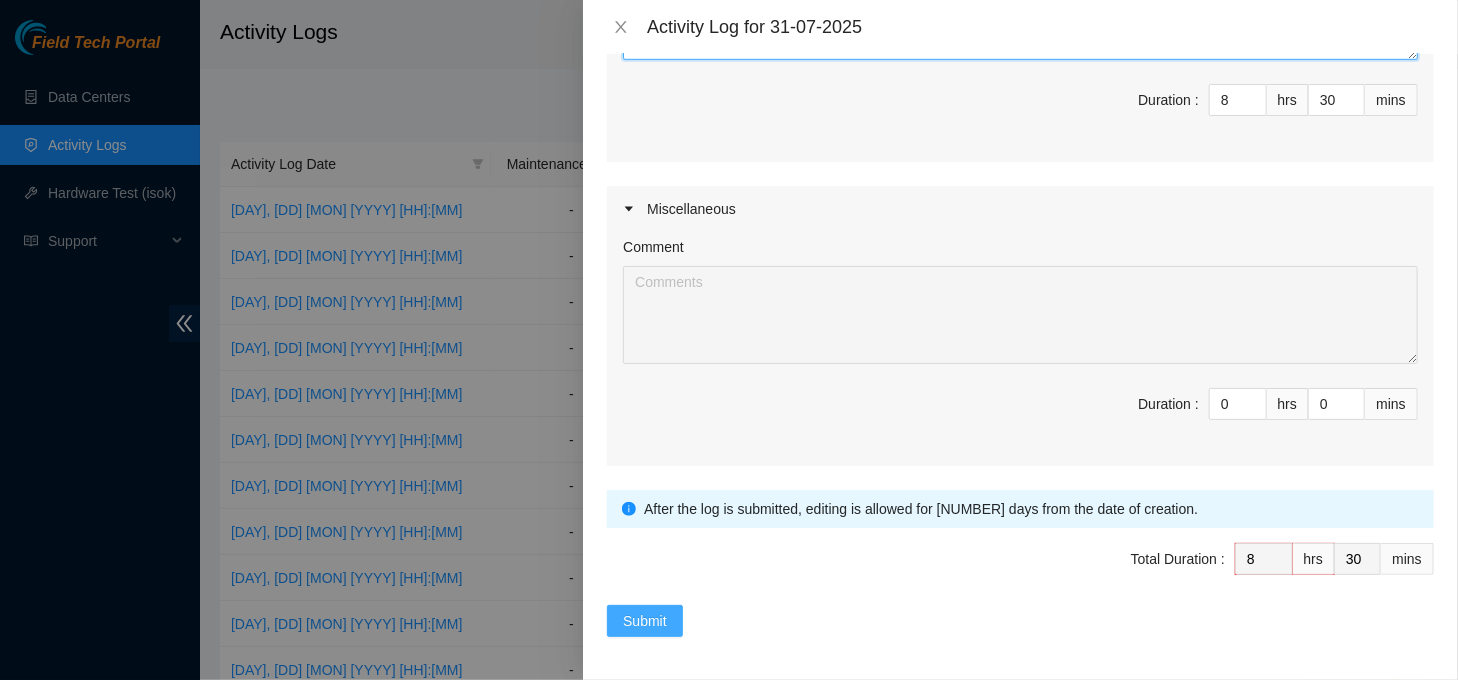 type on "xxxxxxxxxxxxxxxxxxxxxxxxxxxxxxxxxxxxxxxxxxxxxxxxxxxxxxxxxxxxxxxxxxxxxxxxxxxxxxxxxxxxxxxxxxxxxxxxxxxxxxxxxxxxx" 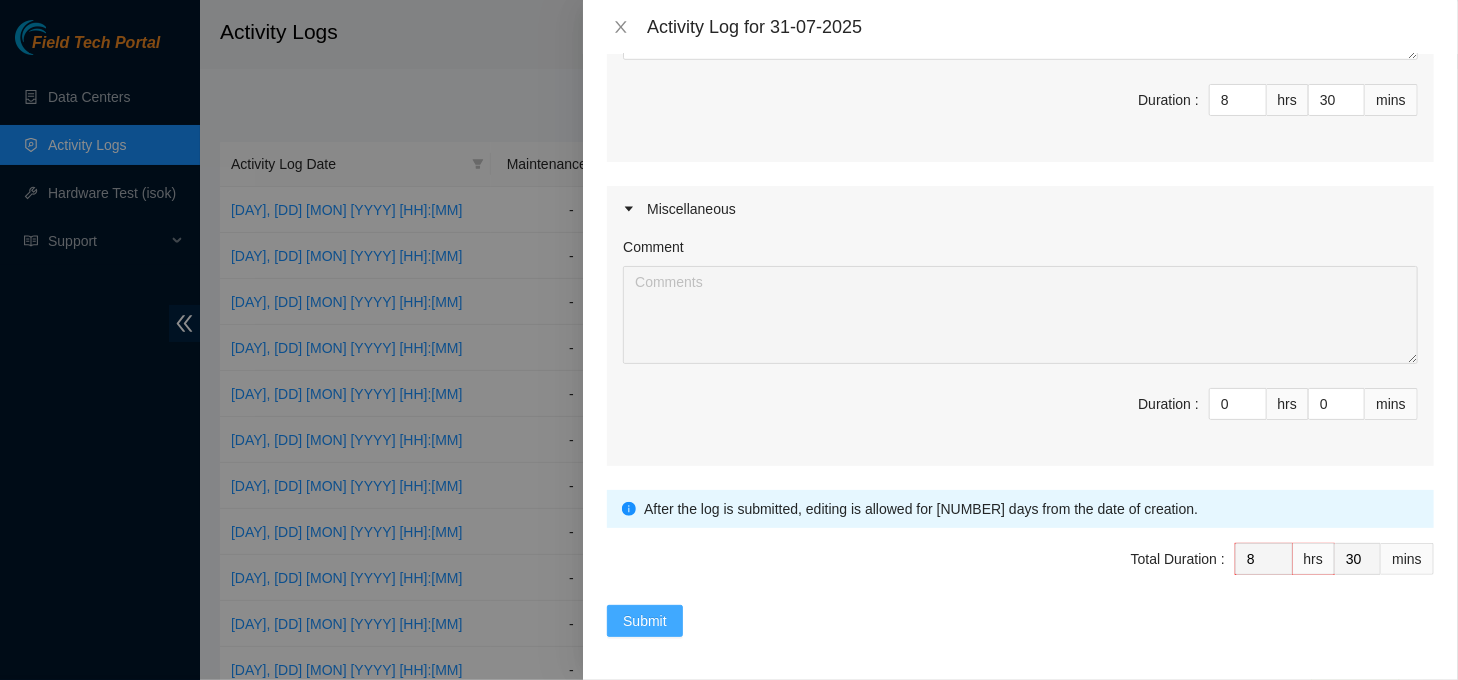 click on "Submit" at bounding box center [645, 621] 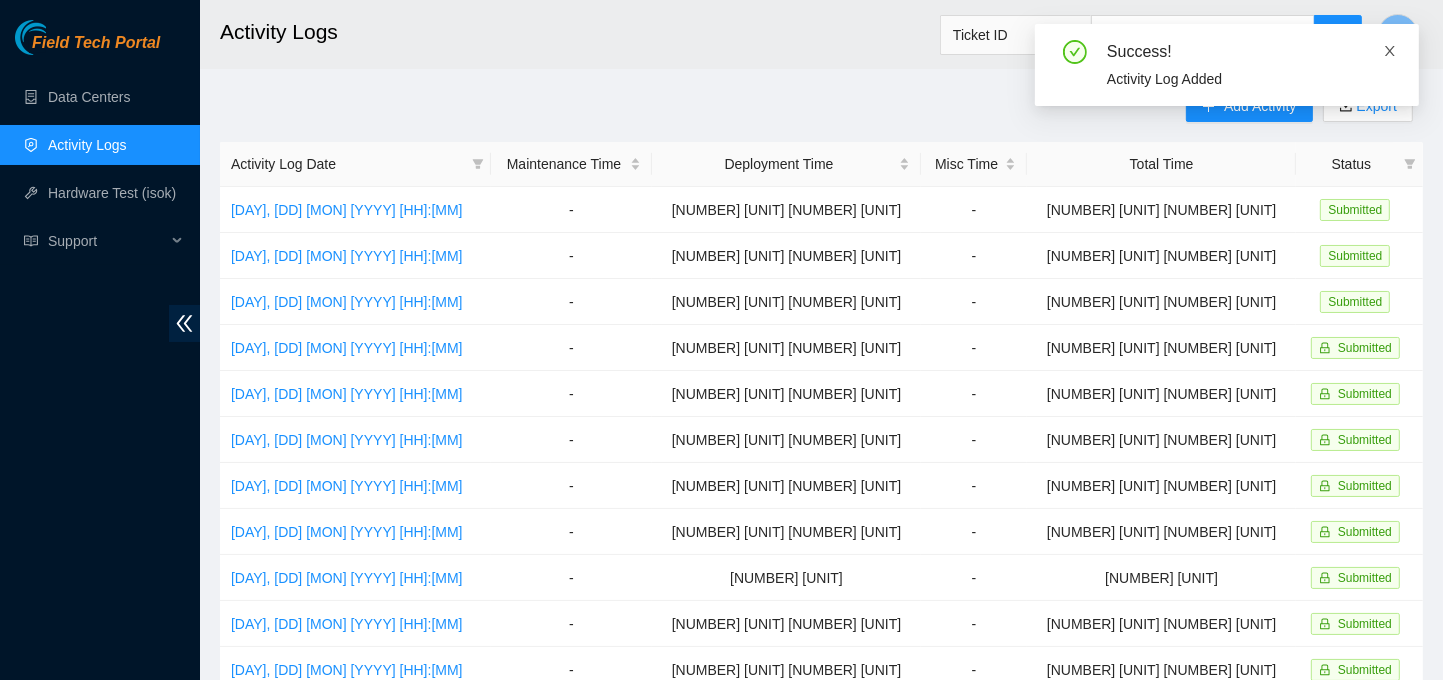click 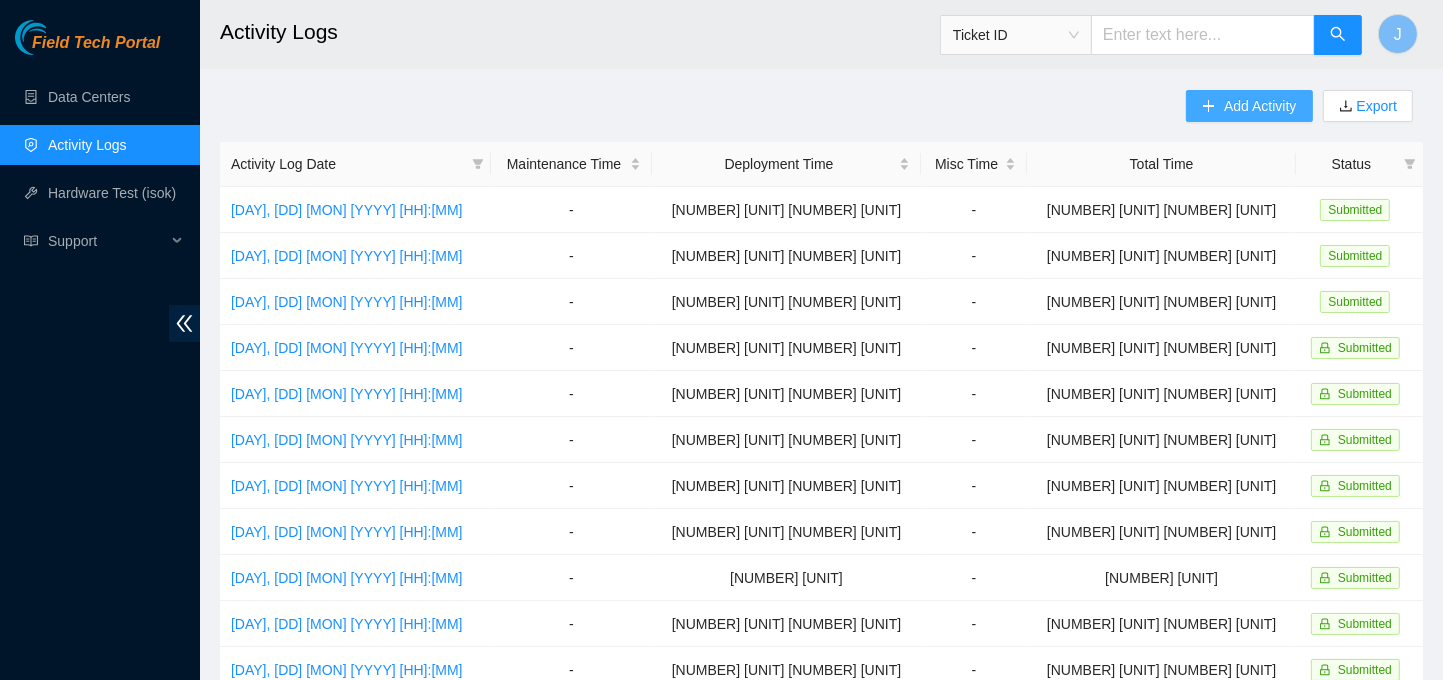 click on "Add Activity" at bounding box center (1260, 106) 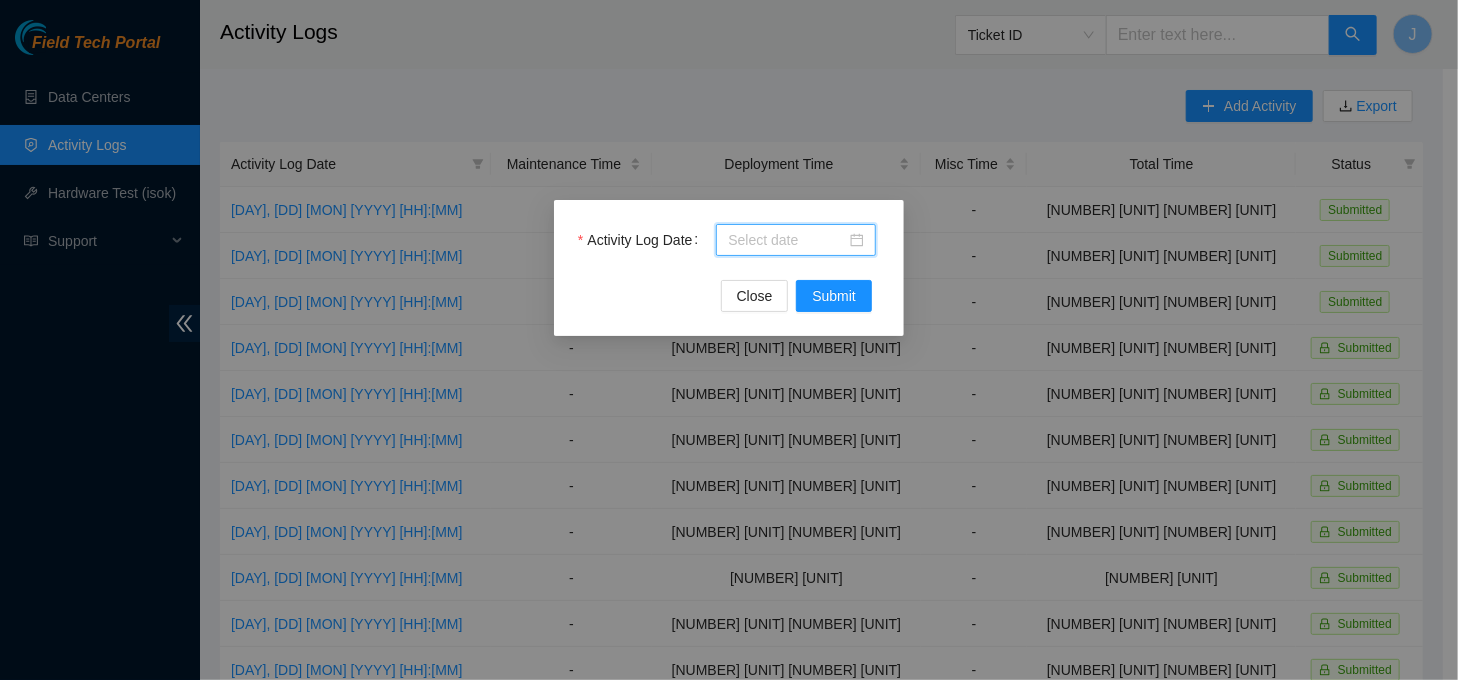 click on "Activity Log Date" at bounding box center (787, 240) 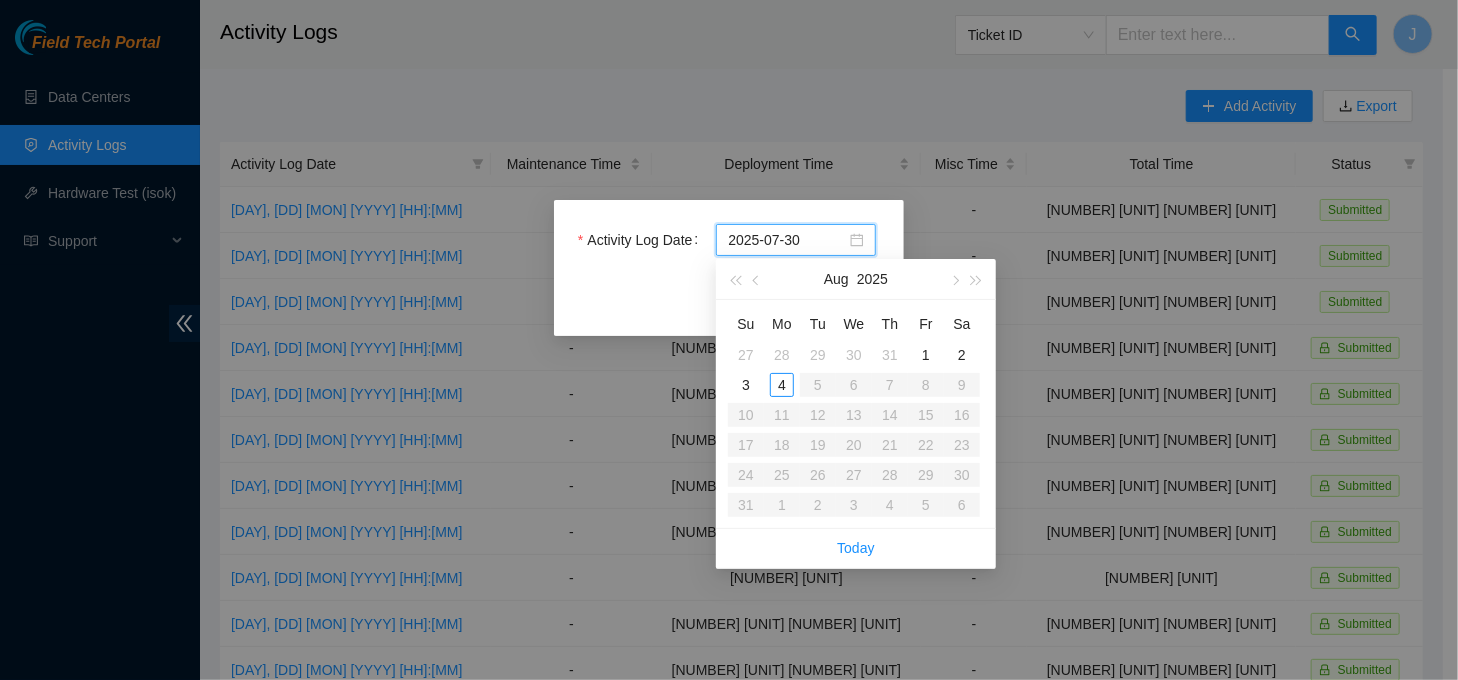type on "2025-07-31" 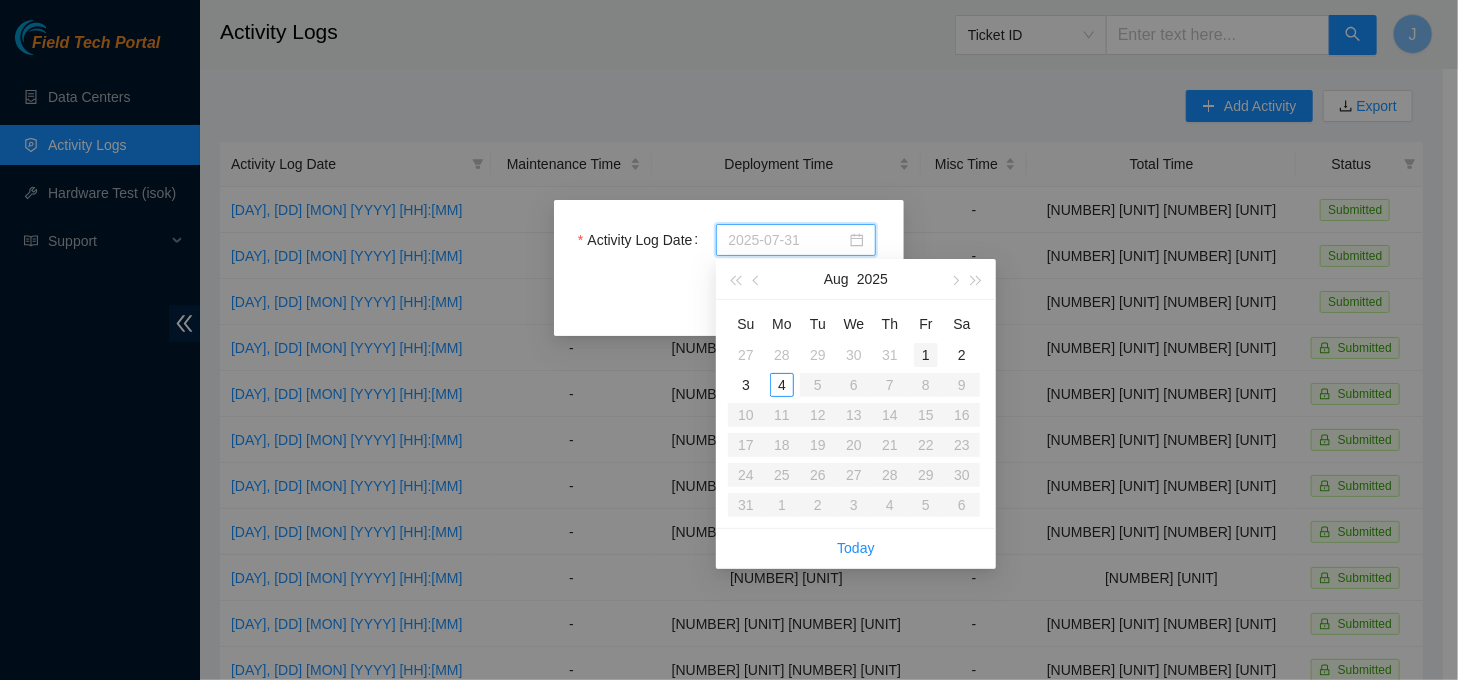 type on "[YYYY]-[MM]-[DD]" 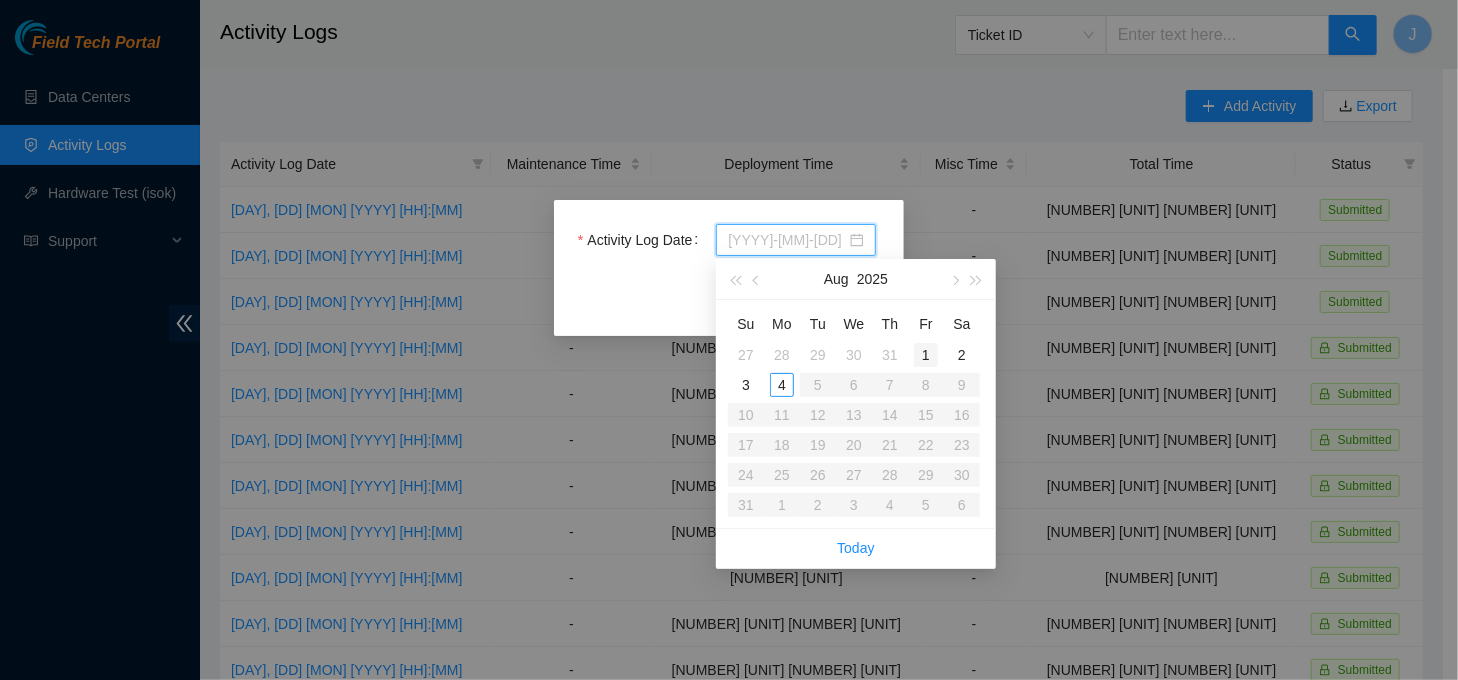 click on "1" at bounding box center (926, 355) 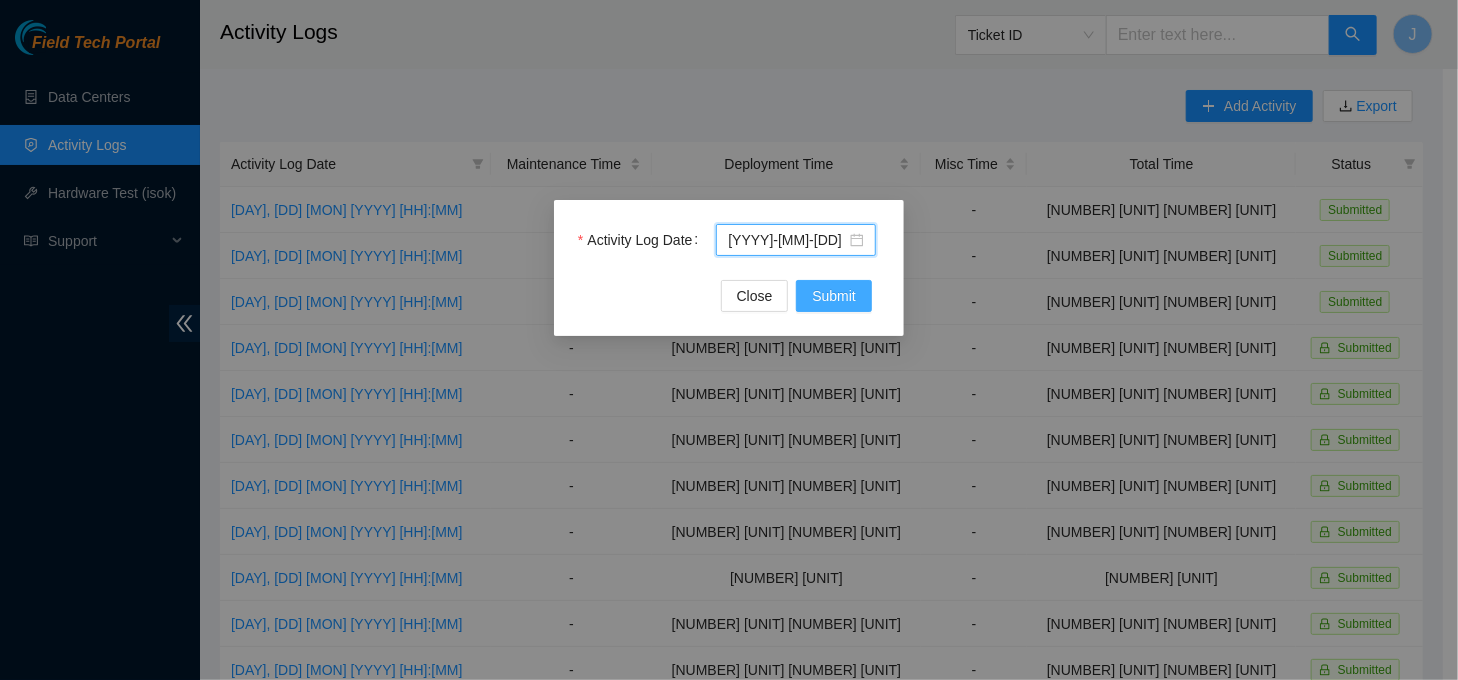 click on "Submit" at bounding box center [834, 296] 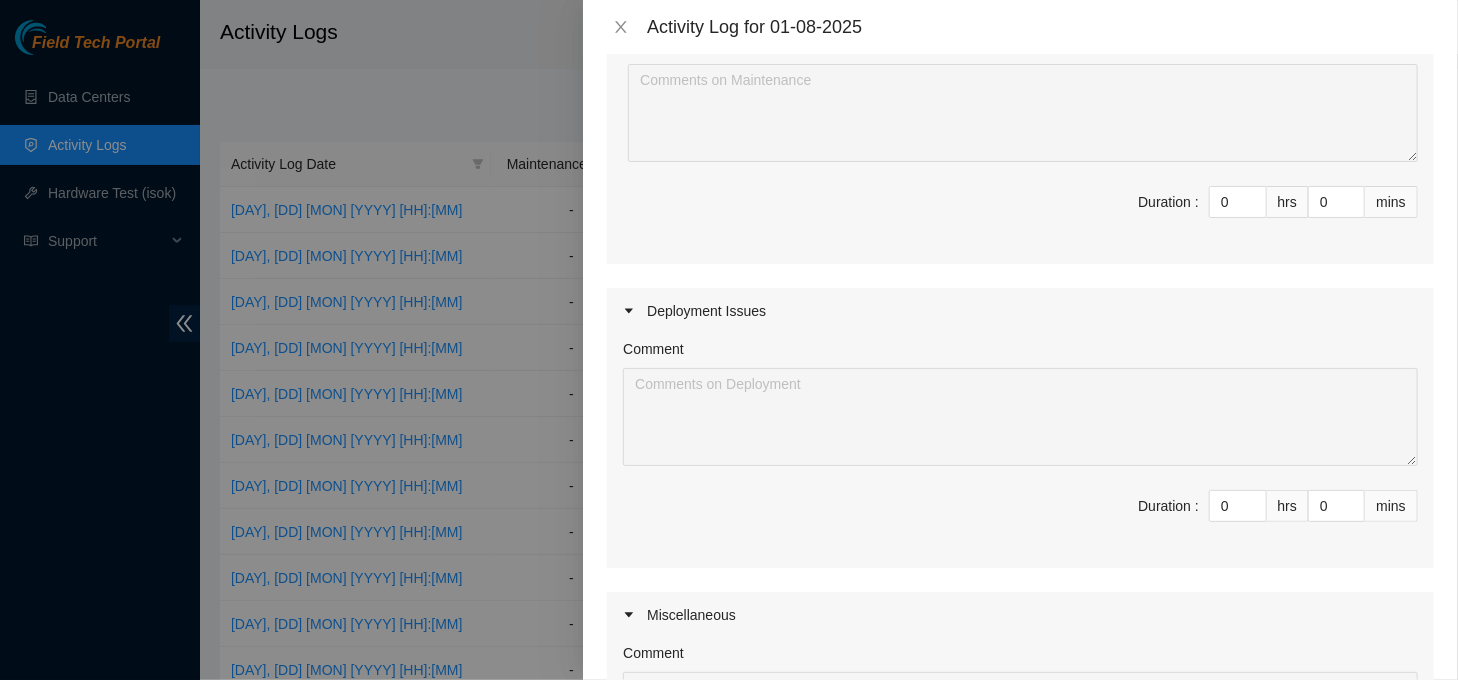 scroll, scrollTop: 256, scrollLeft: 0, axis: vertical 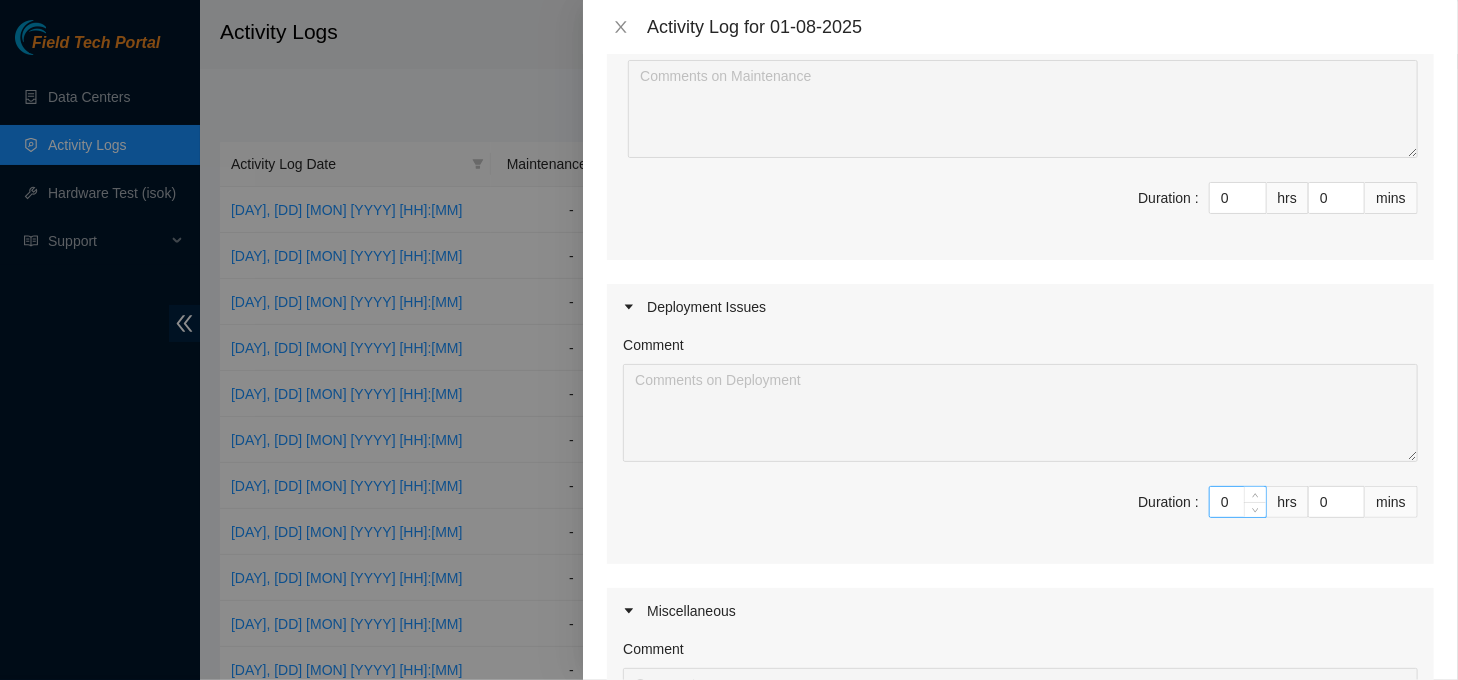 click on "0" at bounding box center (1238, 502) 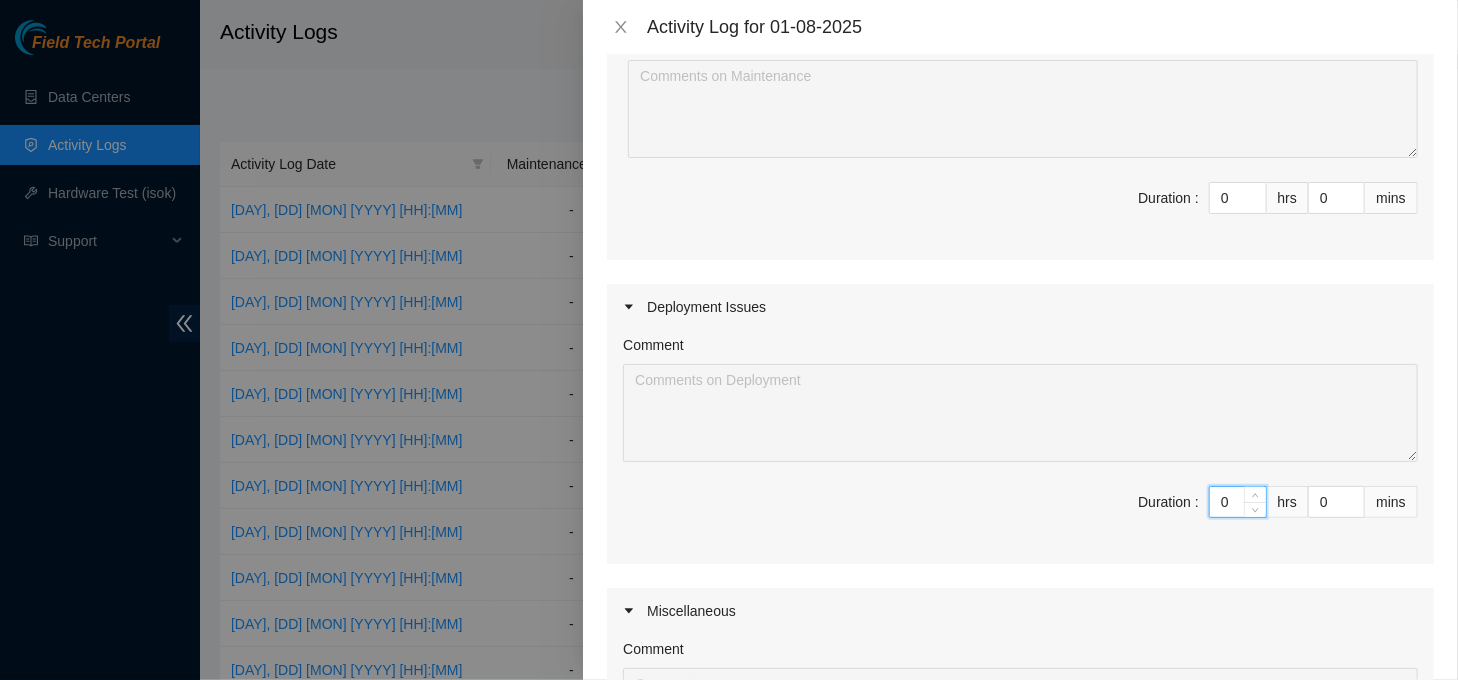click on "0" at bounding box center [1238, 502] 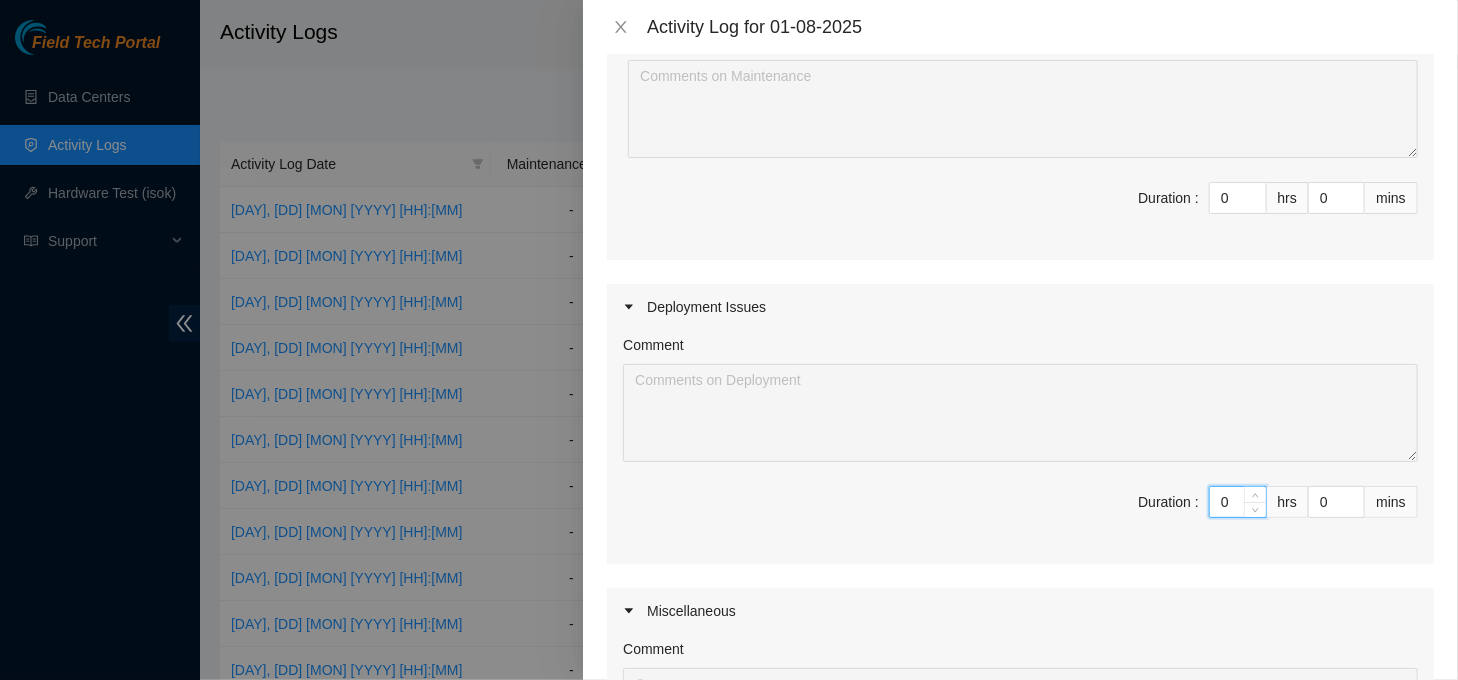 type on "8" 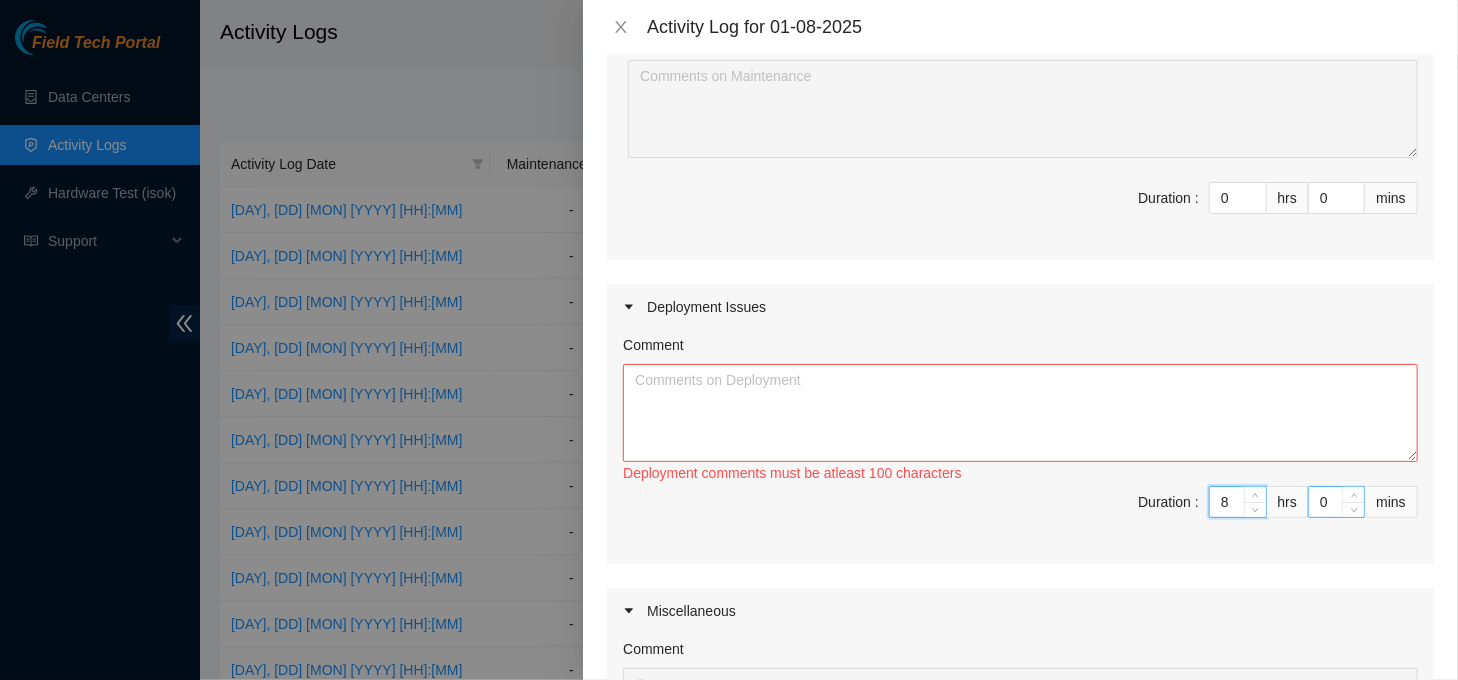 type on "8" 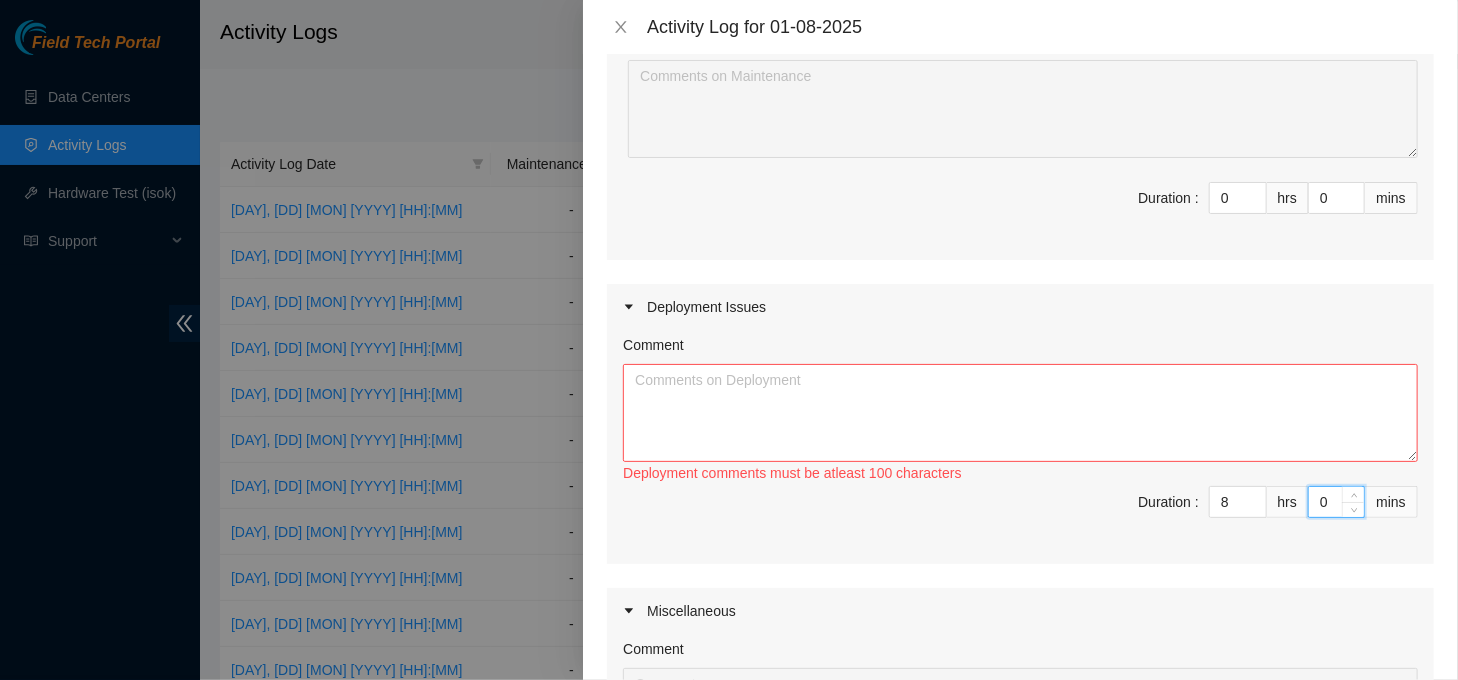 type on "30" 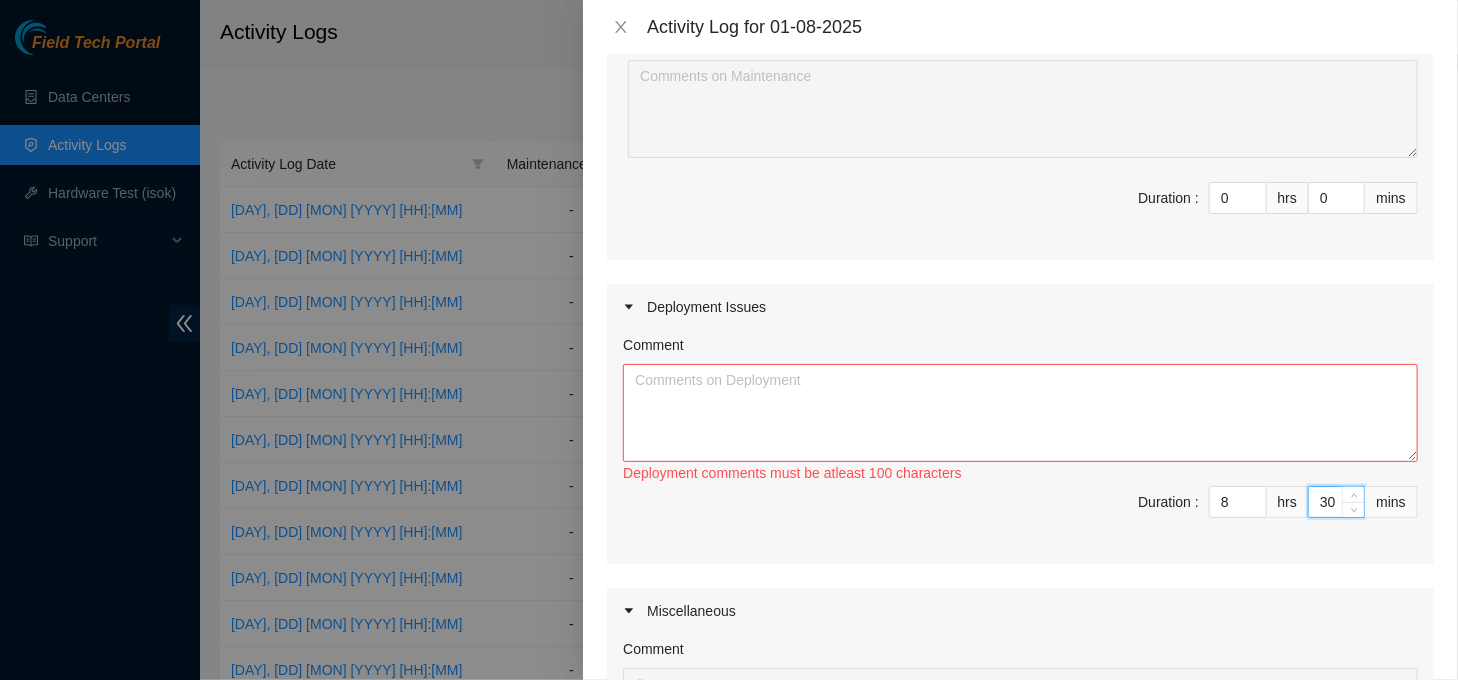type on "30" 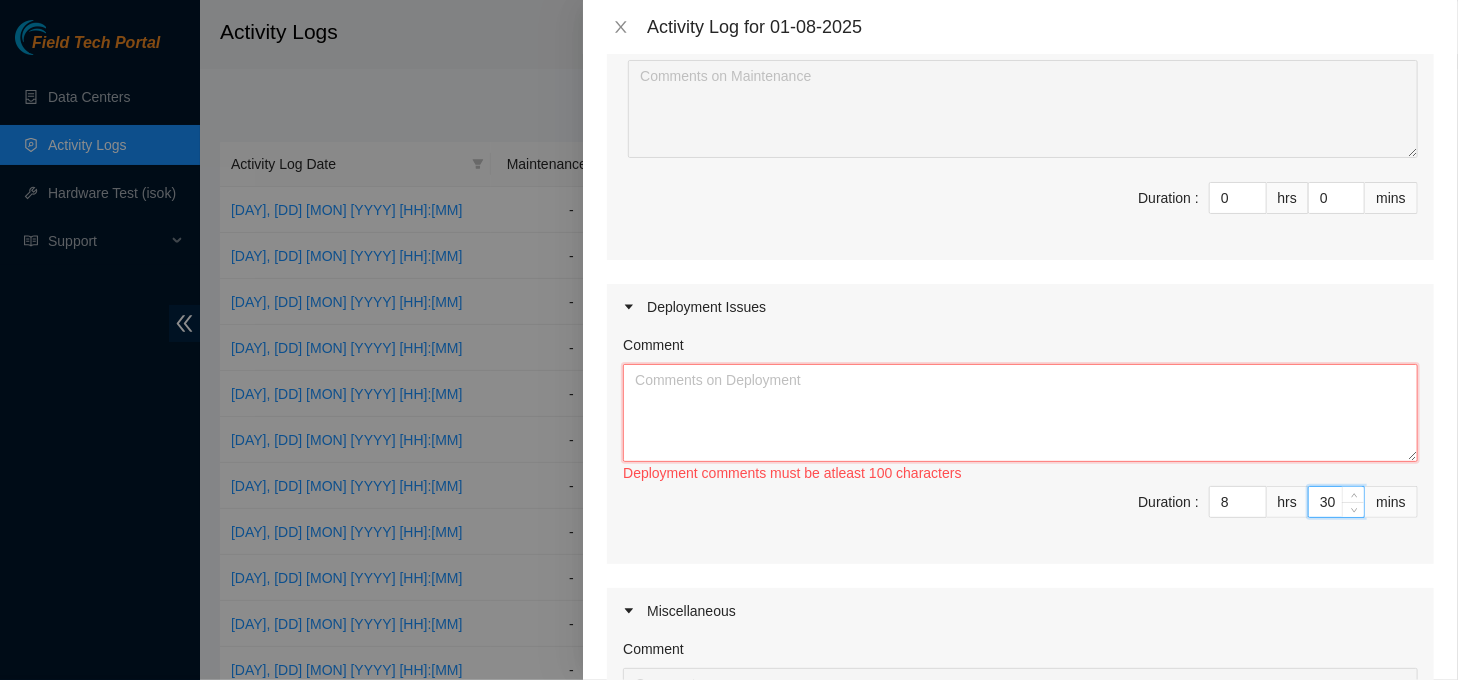 click on "Comment" at bounding box center [1020, 413] 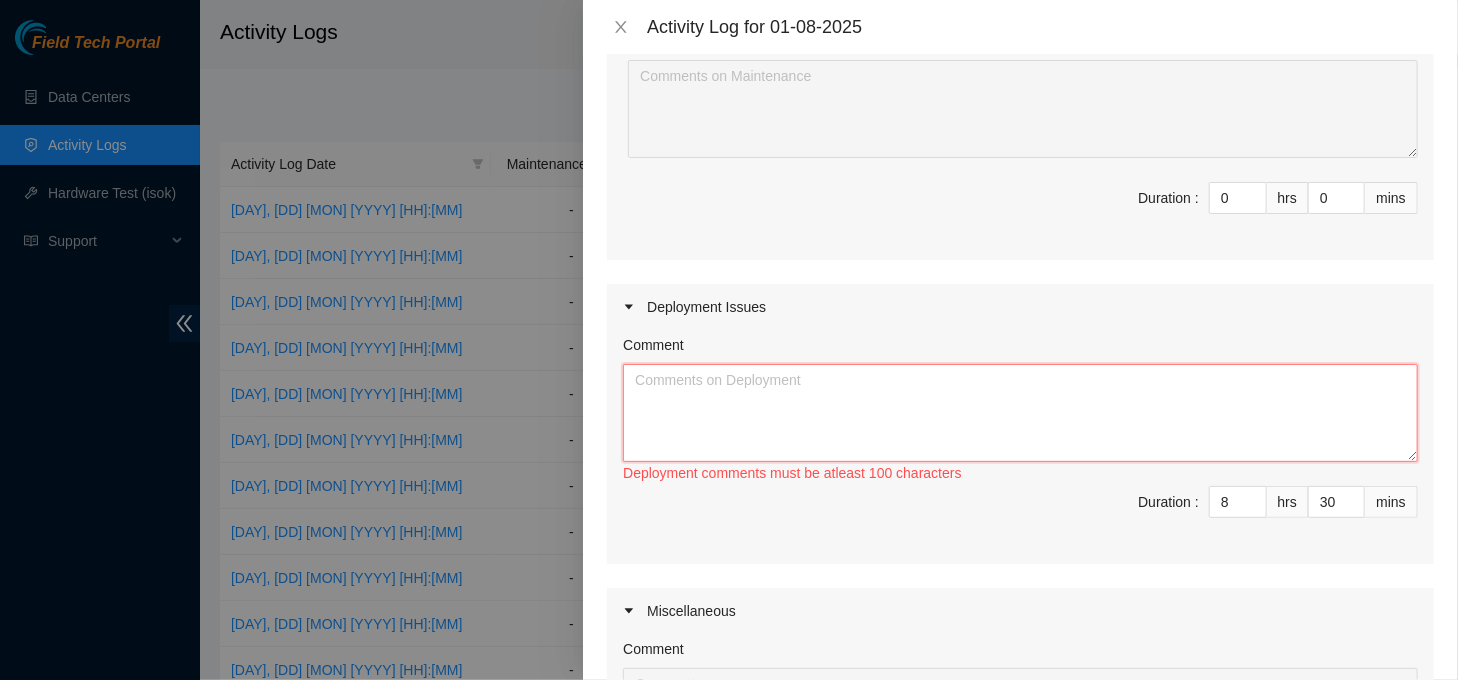 paste on "xxxxxxxxxxxxxxxxxxxxxxxxxxxxxxxxxxxxxxxxxxxxxxxxxxxxxxxxxxxxxxxxxxxxxxxxxxxxxxxxxxxxxxxxxxxxxxxxxxxxxxxxxxxxx" 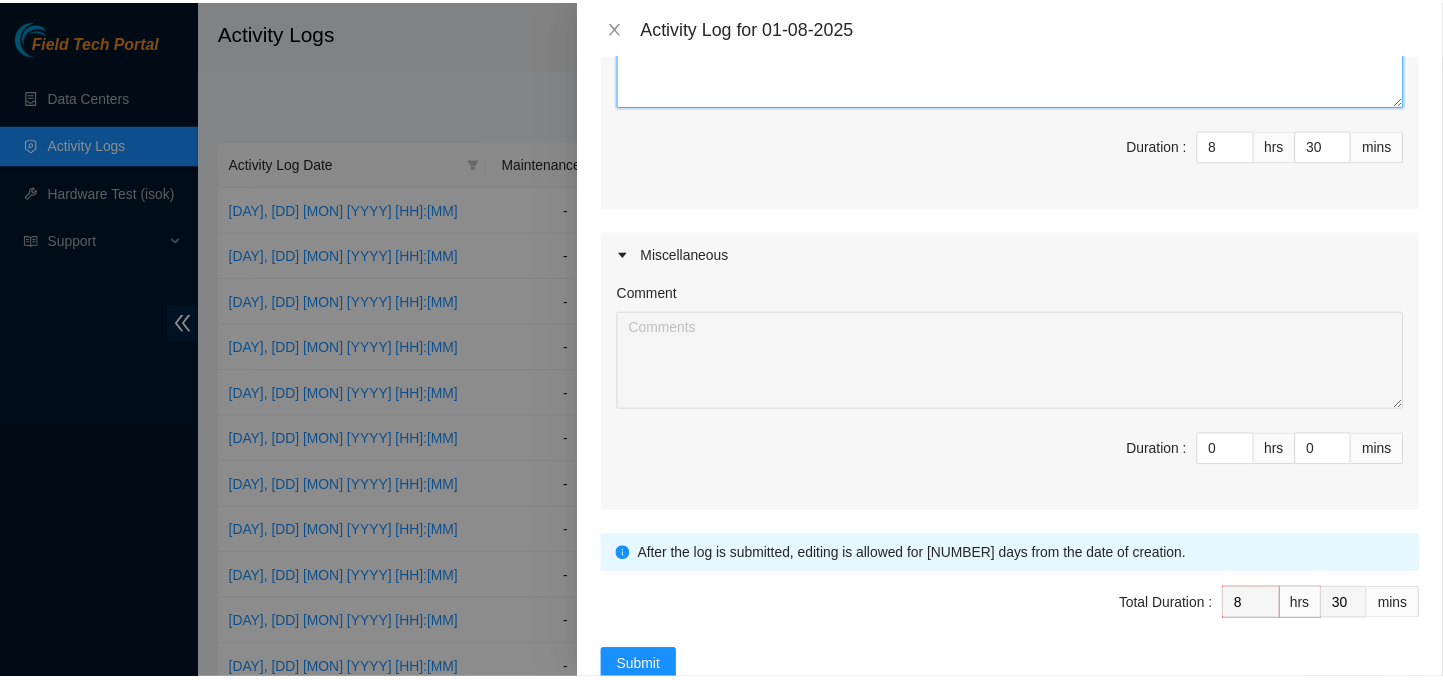 scroll, scrollTop: 658, scrollLeft: 0, axis: vertical 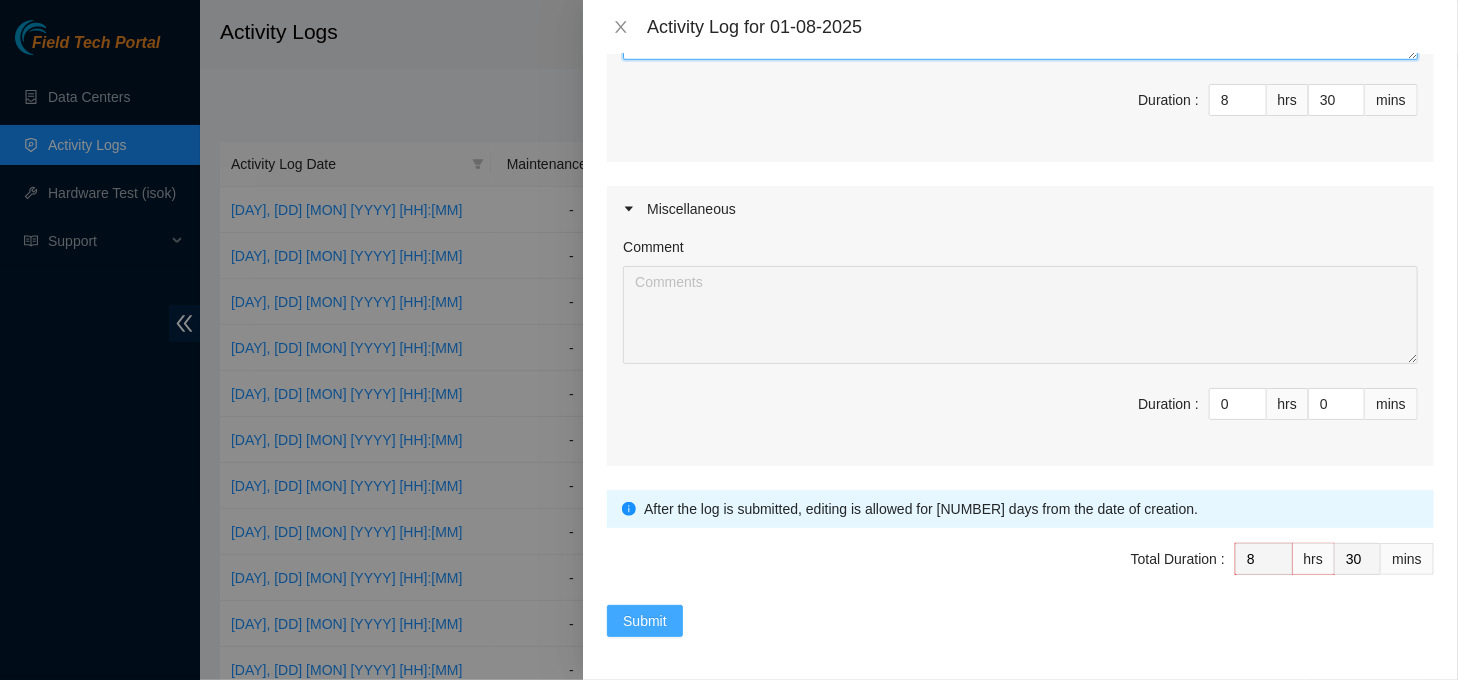 type on "xxxxxxxxxxxxxxxxxxxxxxxxxxxxxxxxxxxxxxxxxxxxxxxxxxxxxxxxxxxxxxxxxxxxxxxxxxxxxxxxxxxxxxxxxxxxxxxxxxxxxxxxxxxxx" 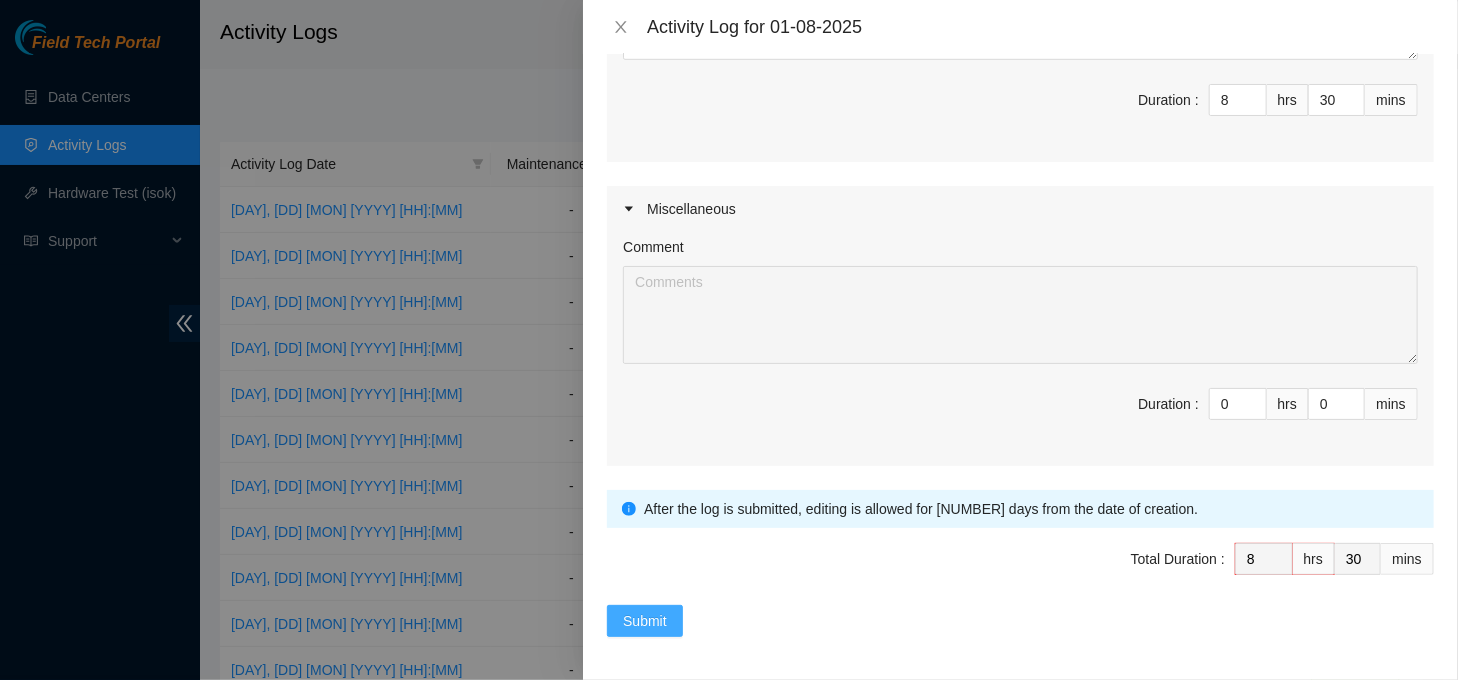 click on "Submit" at bounding box center [645, 621] 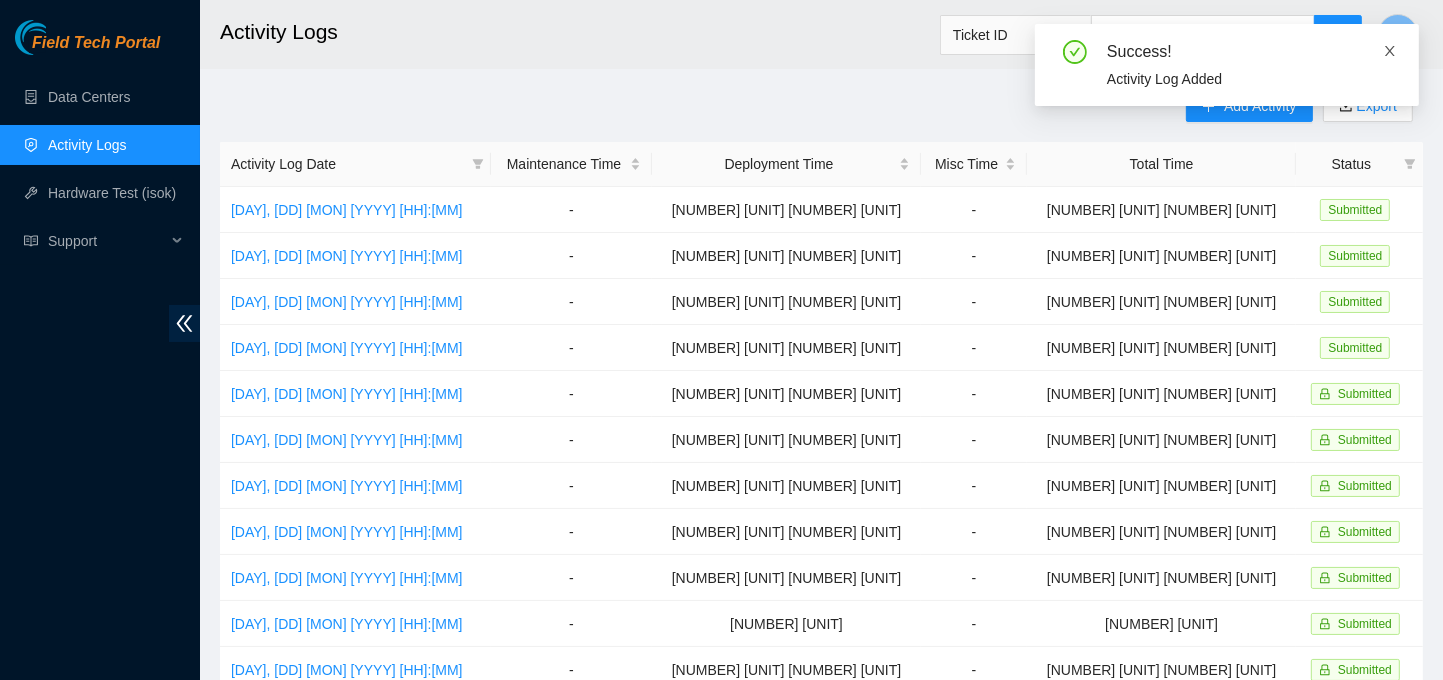 click 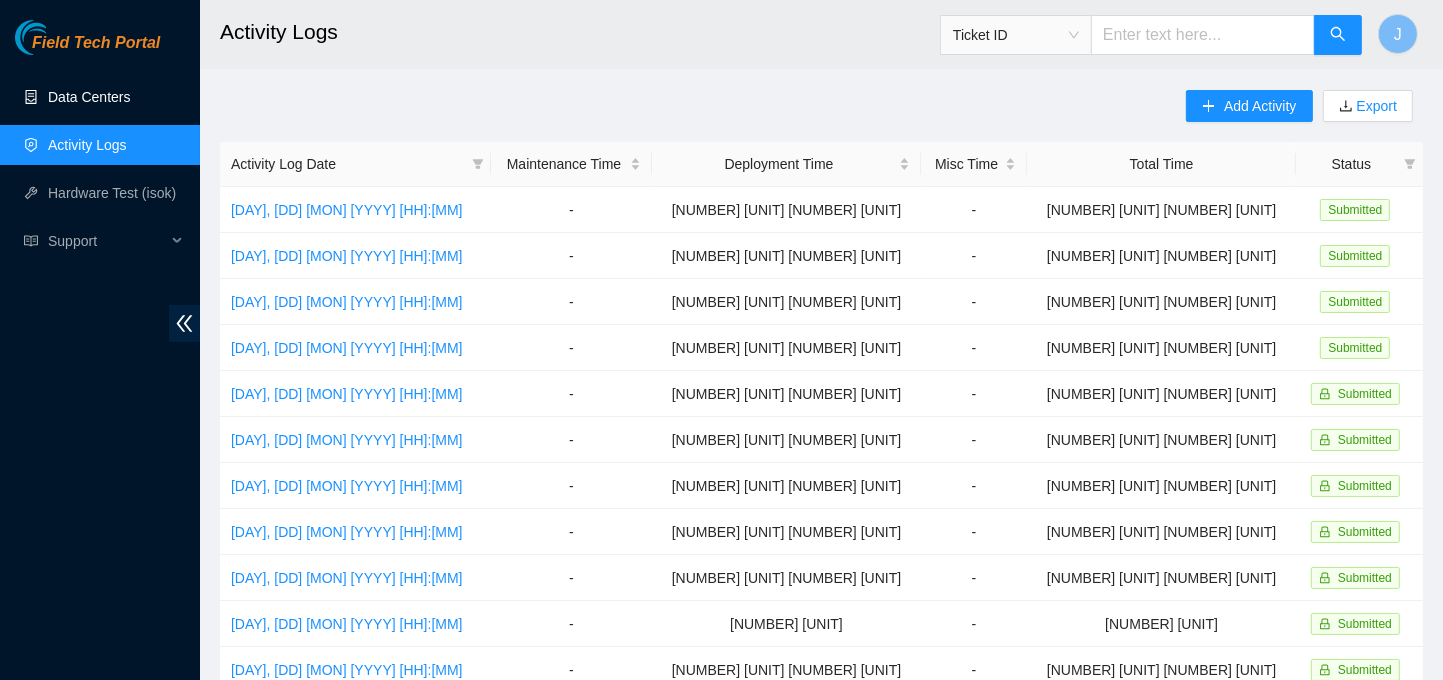 click on "Data Centers" at bounding box center [89, 97] 